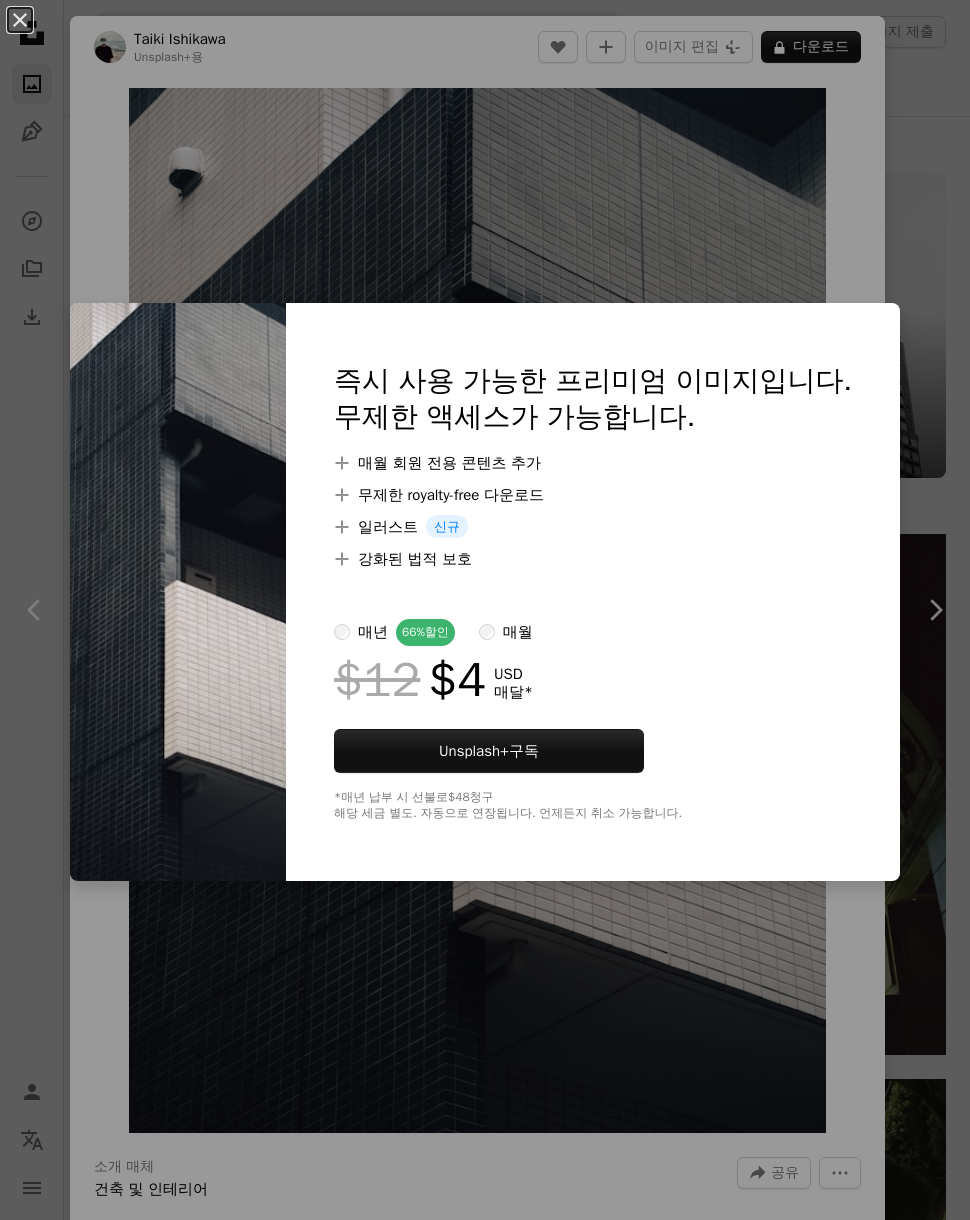 scroll, scrollTop: 3608, scrollLeft: 0, axis: vertical 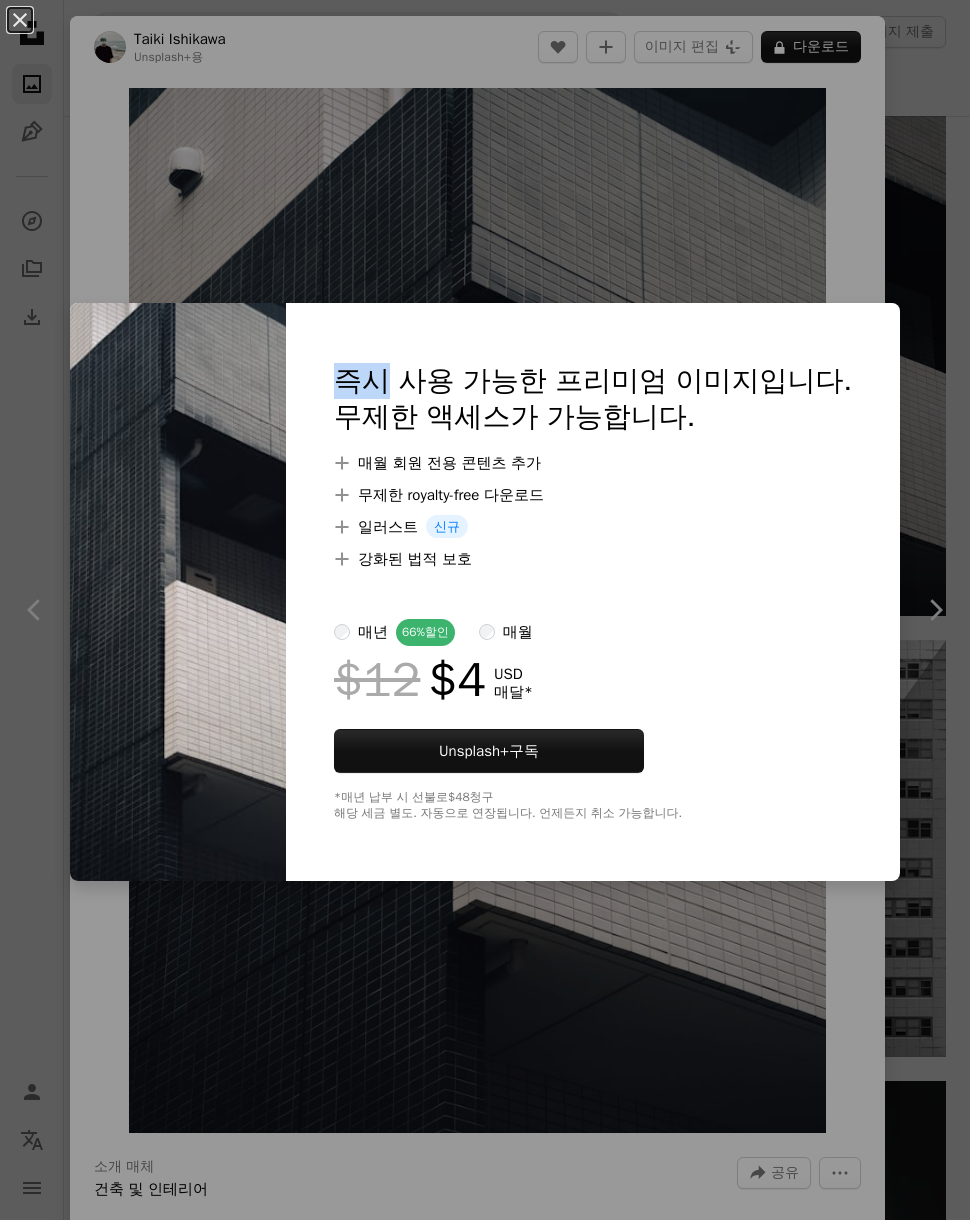 click on "An X shape 즉시 사용 가능한 프리미엄 이미지입니다. 무제한 액세스가 가능합니다. A plus sign 매월 회원 전용 콘텐츠 추가 A plus sign 무제한 royalty-free 다운로드 A plus sign 일러스트  신규 A plus sign 강화된 법적 보호 매년 66%  할인 매월 $12   $4 USD 매달 * Unsplash+  구독 *매년 납부 시 선불로  $48  청구 해당 세금 별도. 자동으로 연장됩니다. 언제든지 취소 가능합니다." at bounding box center [485, 610] 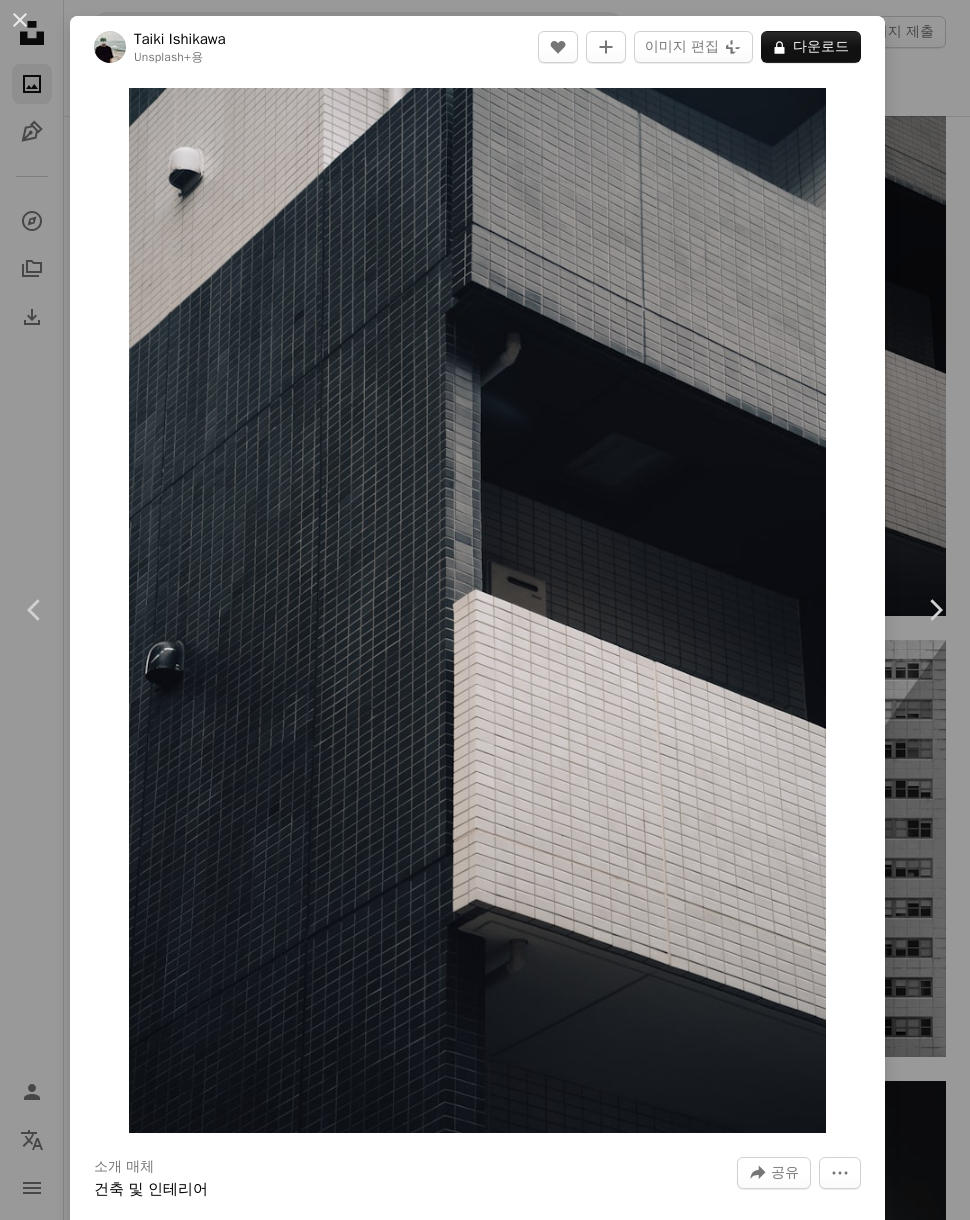 click on "[FIRST] [LAST]" at bounding box center (485, 610) 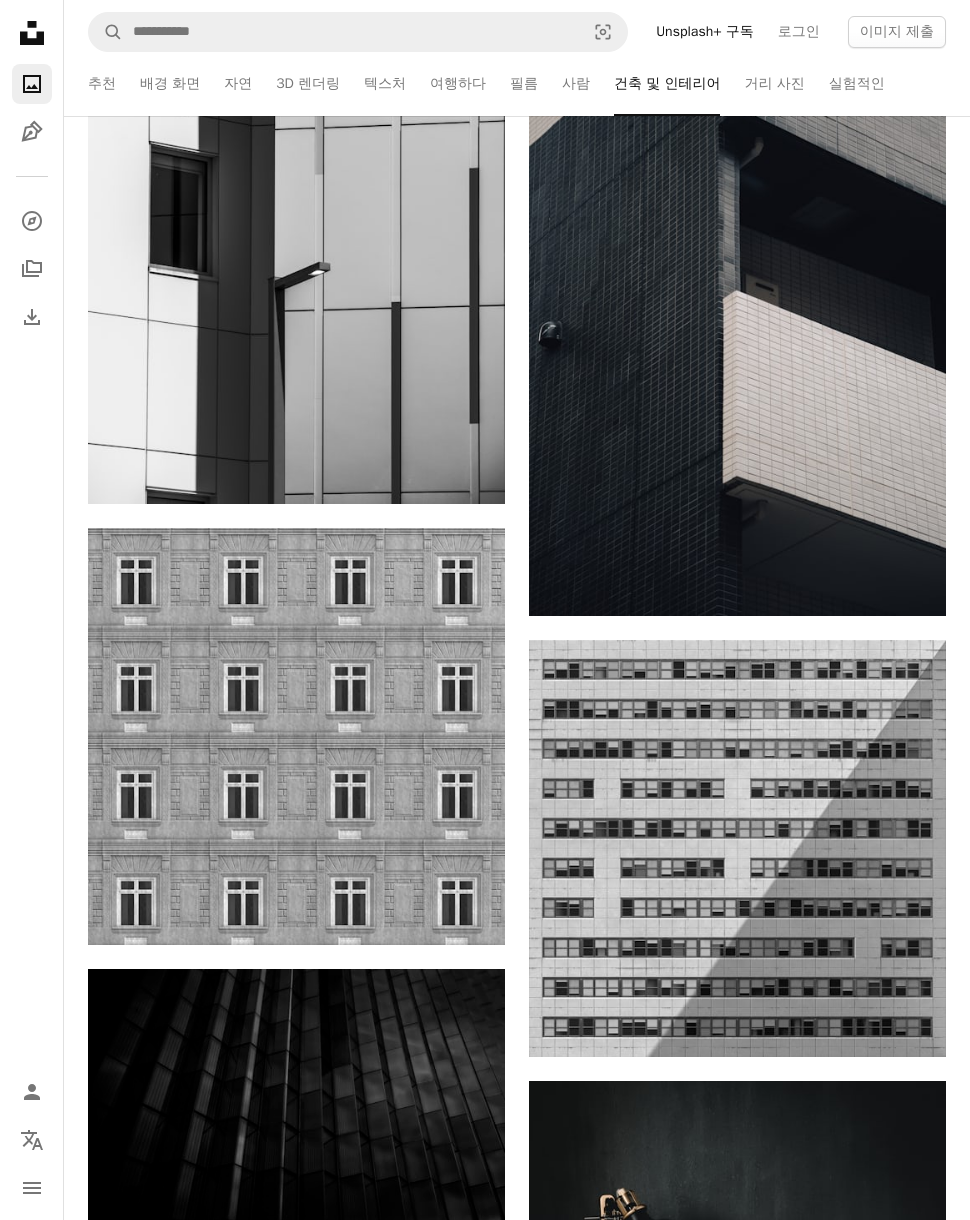 click on "로그인" at bounding box center (799, 32) 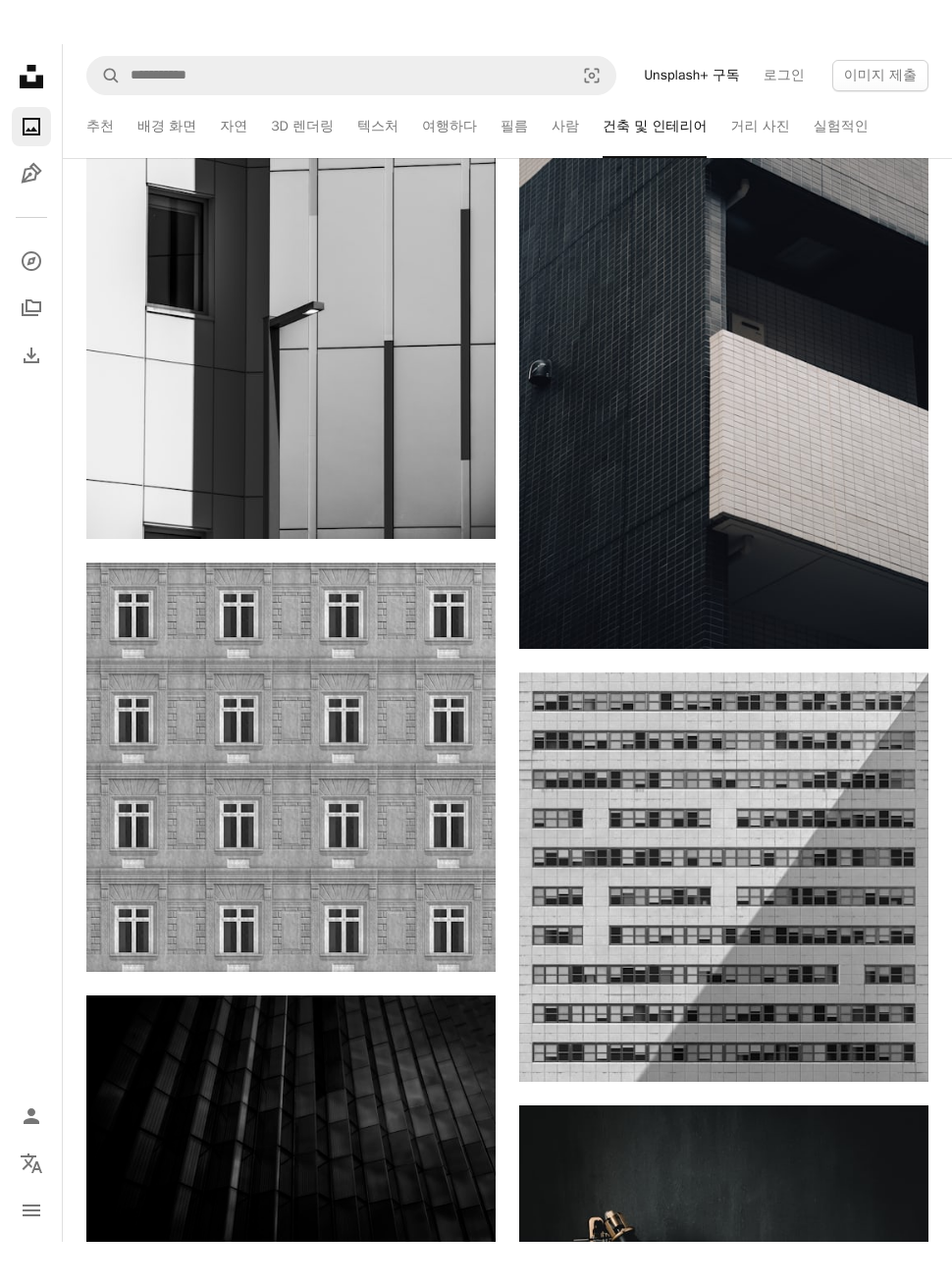 scroll, scrollTop: 0, scrollLeft: 0, axis: both 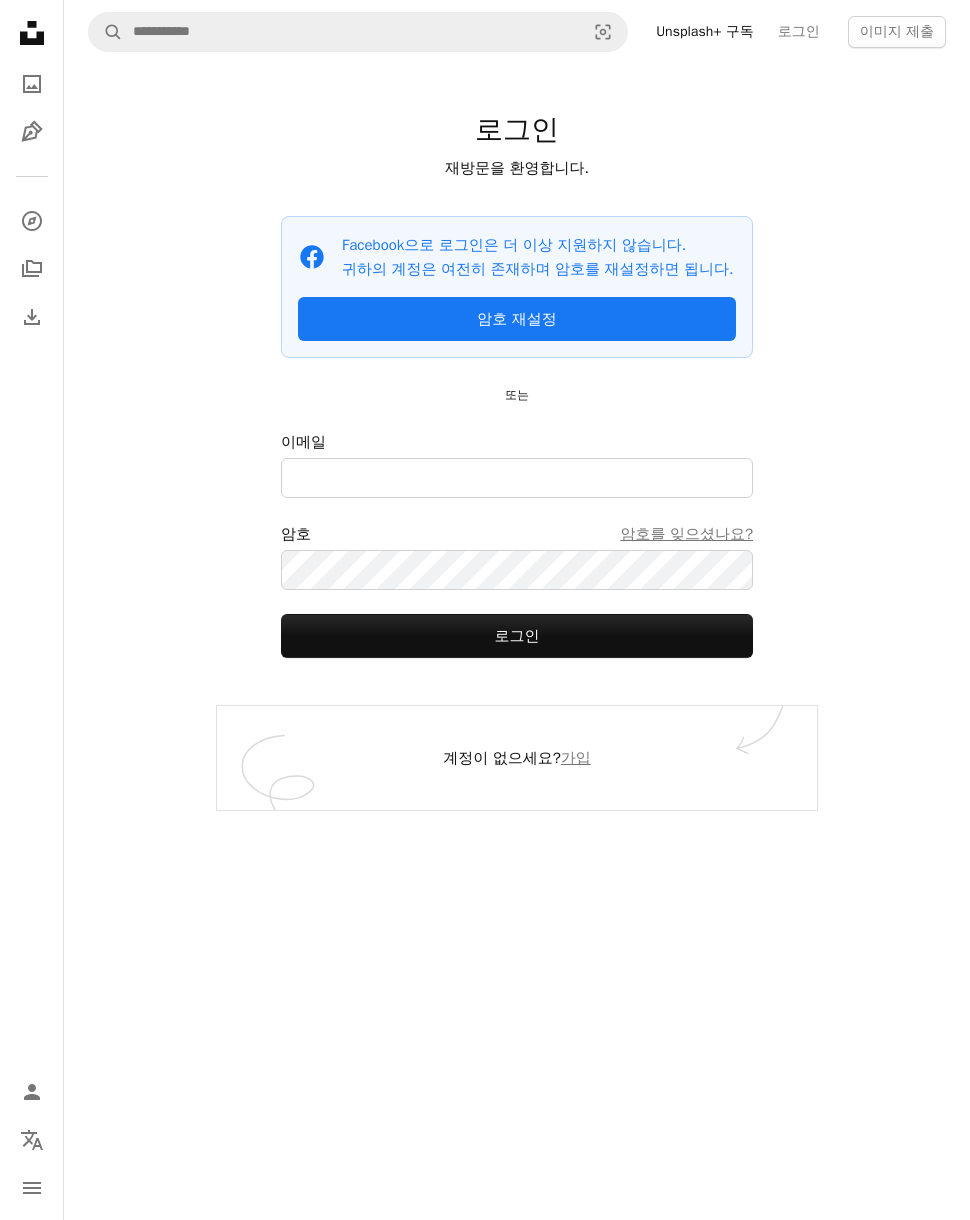 click on "가입" at bounding box center [576, 758] 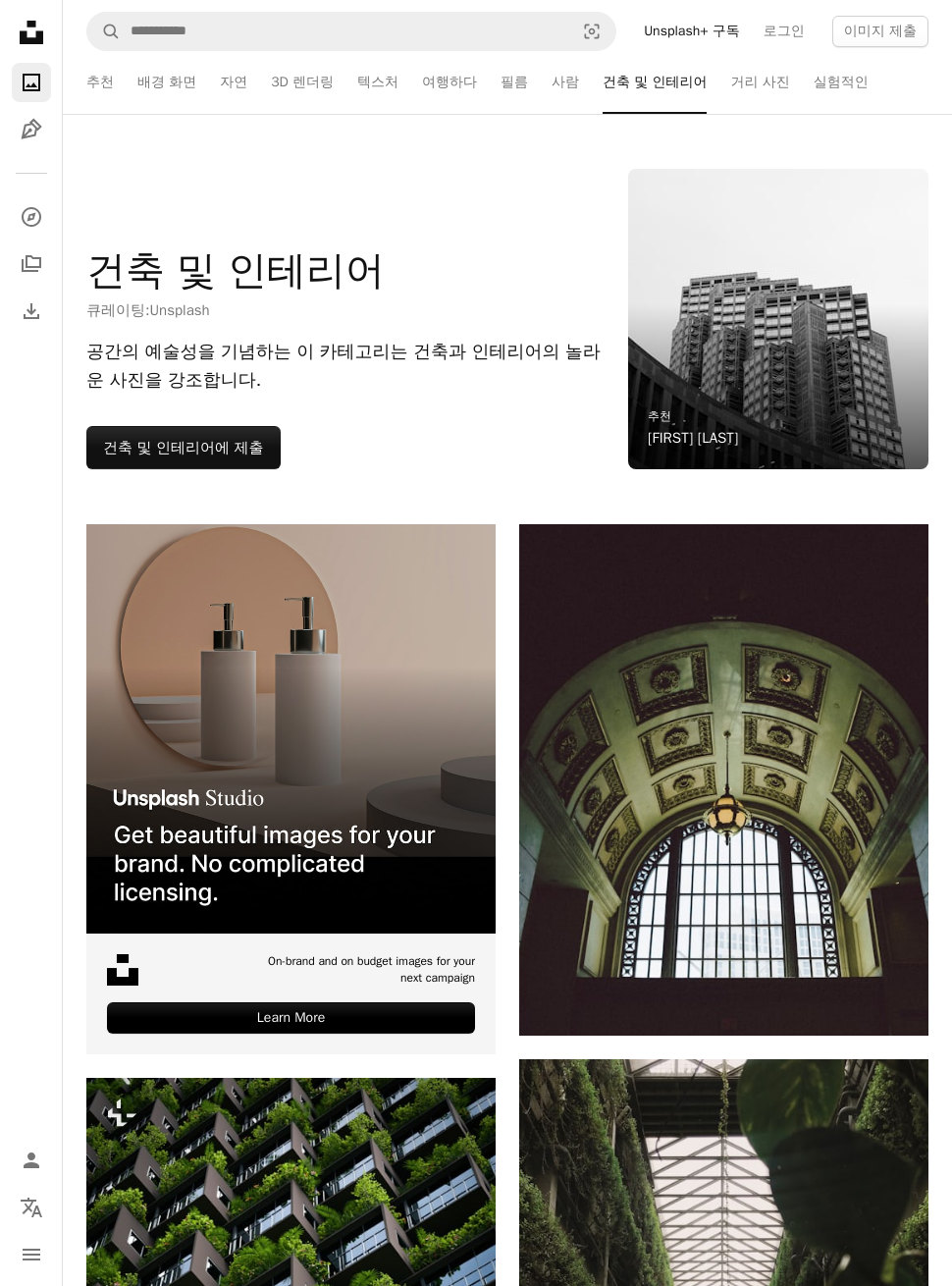 scroll, scrollTop: 3560, scrollLeft: 0, axis: vertical 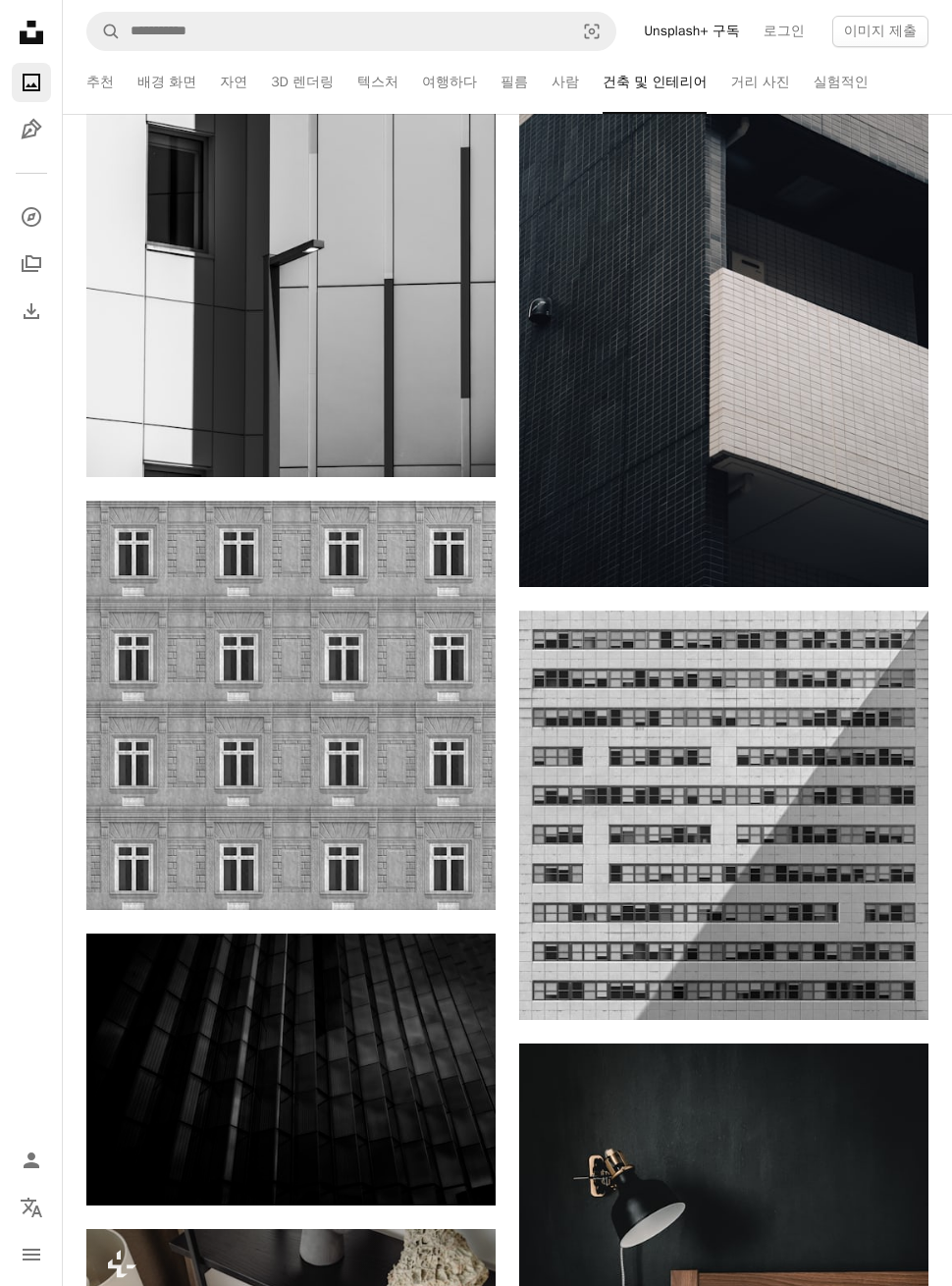 click on "자연" at bounding box center [234, 82] 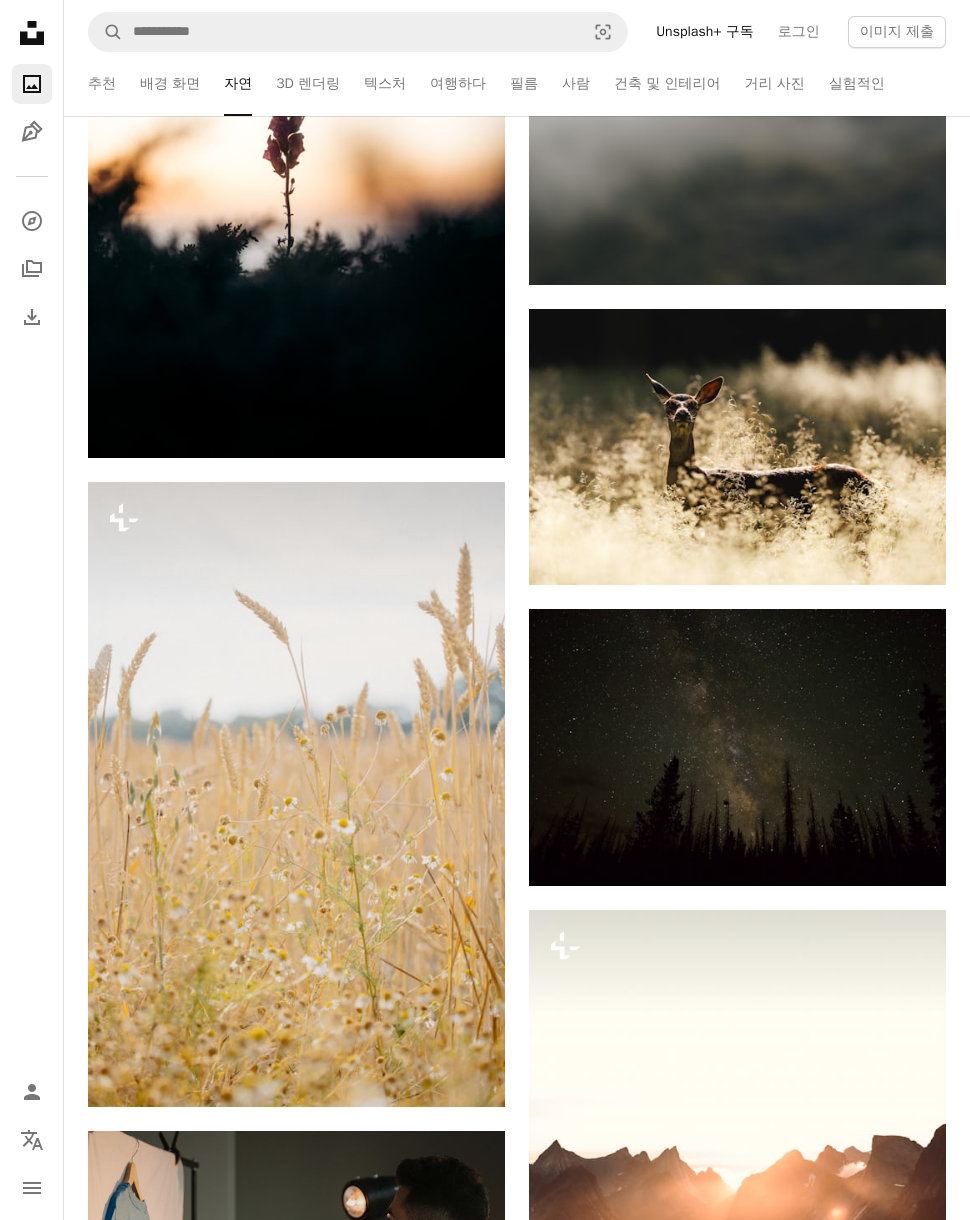 scroll, scrollTop: 6479, scrollLeft: 0, axis: vertical 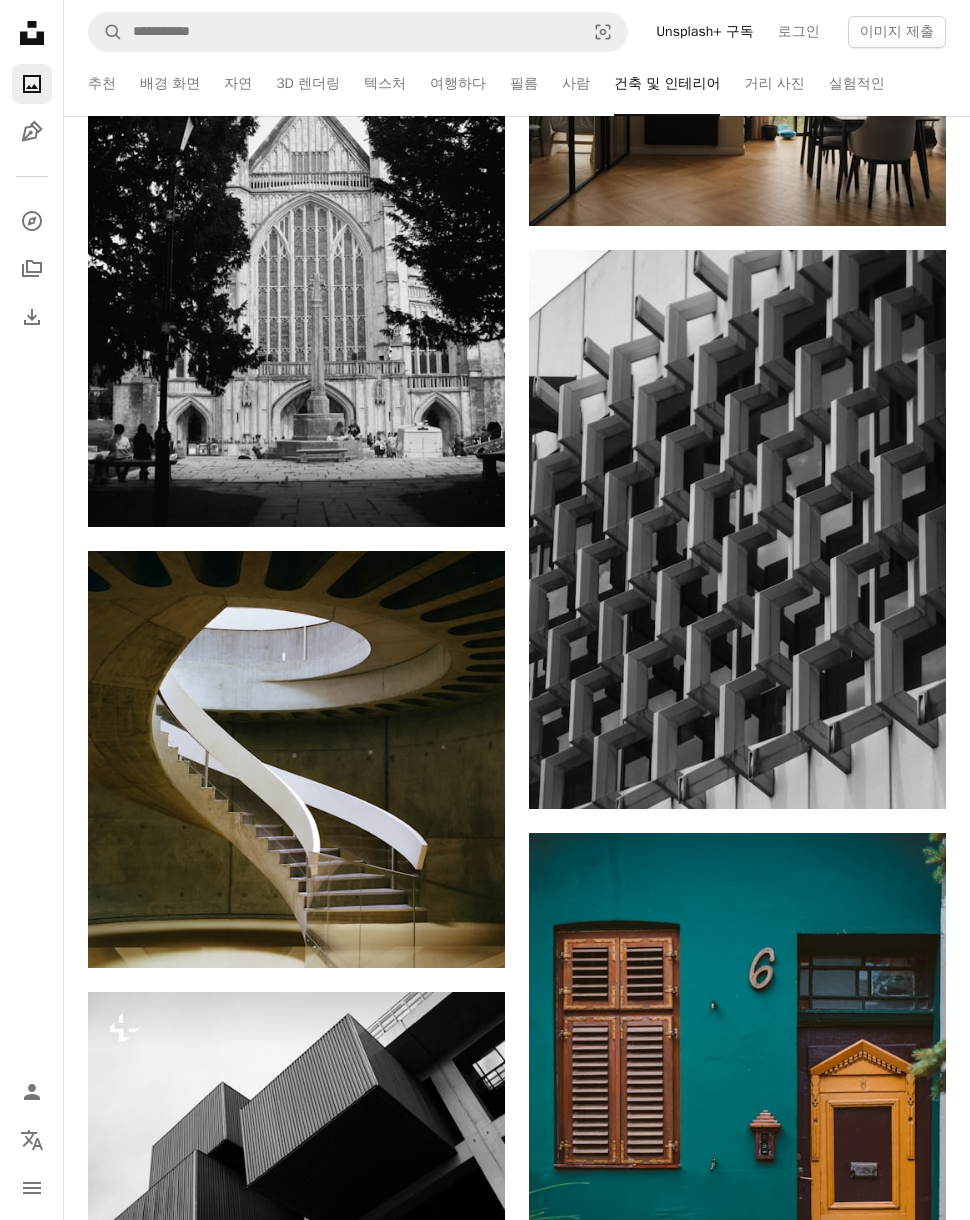 click at bounding box center [296, 759] 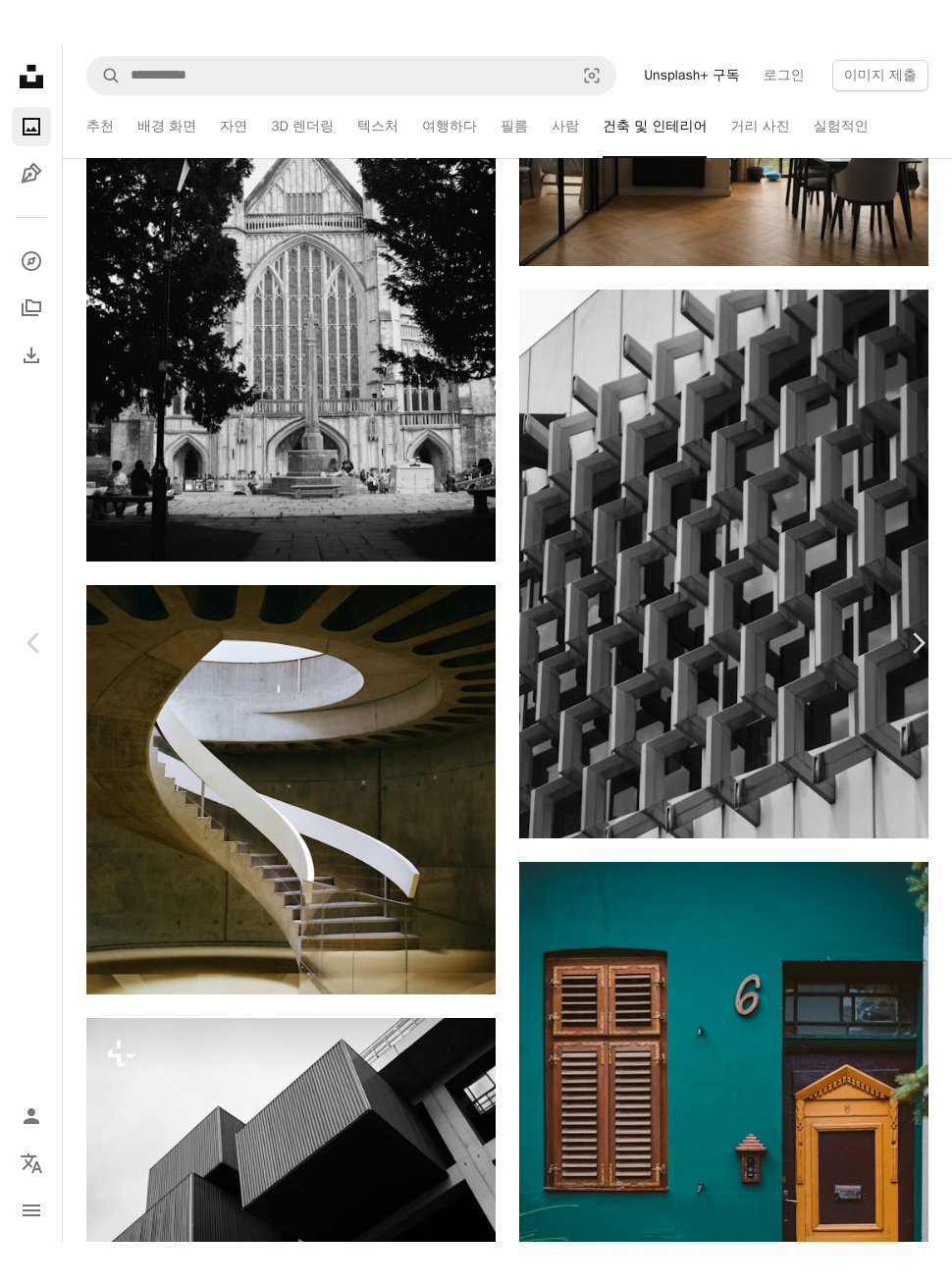scroll, scrollTop: 1941, scrollLeft: 0, axis: vertical 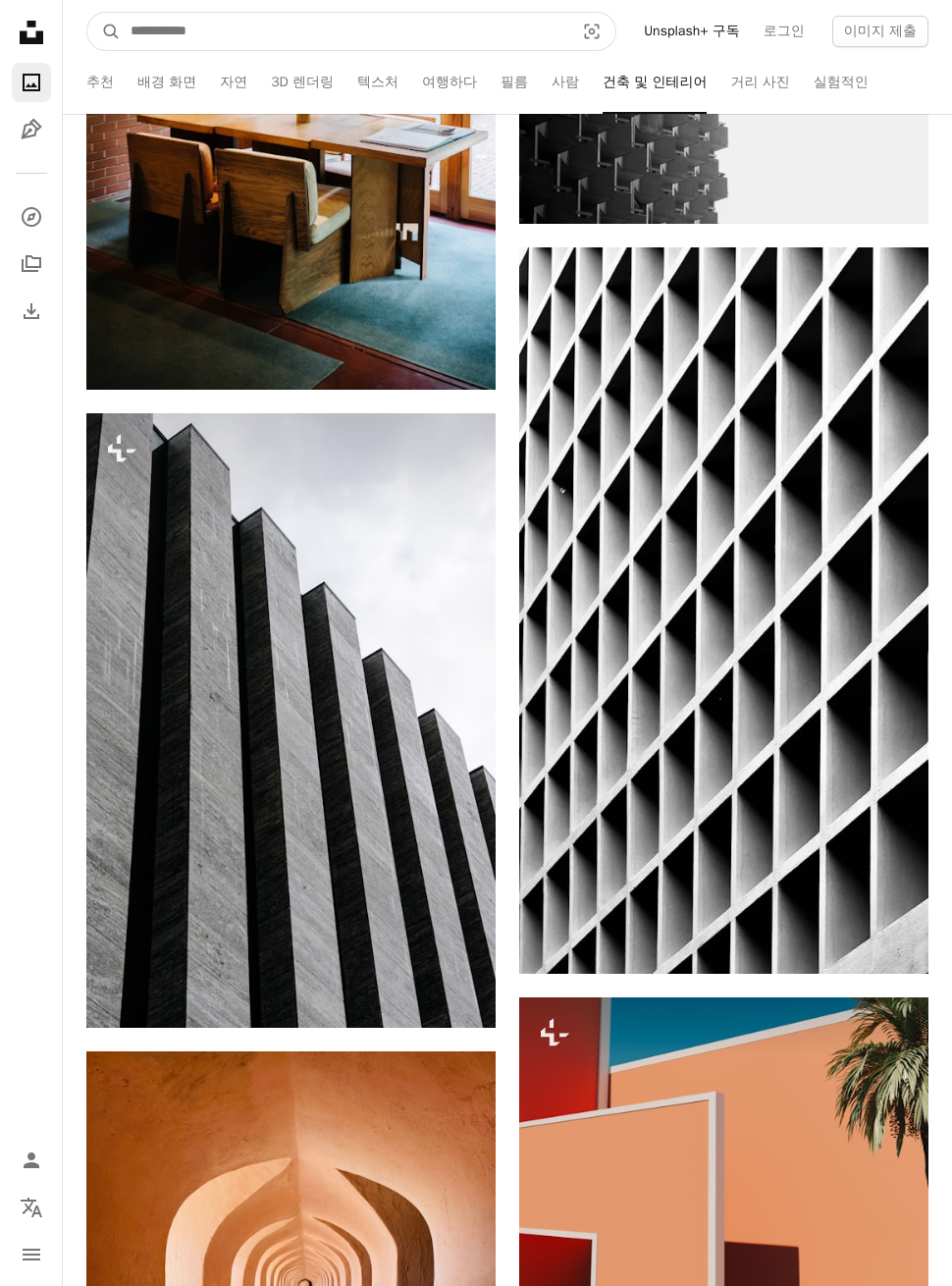 click at bounding box center (344, 31) 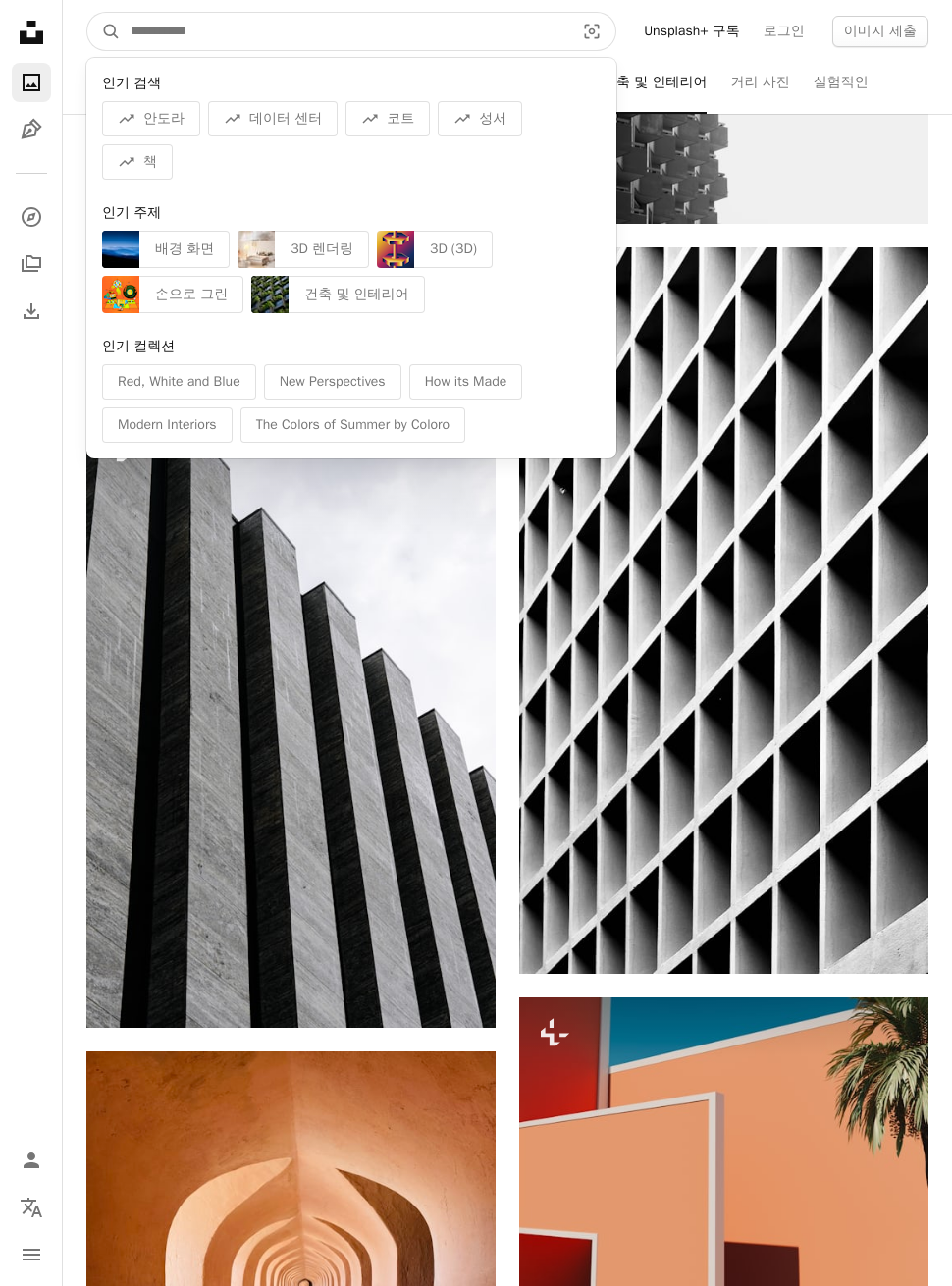 scroll, scrollTop: 41766, scrollLeft: 0, axis: vertical 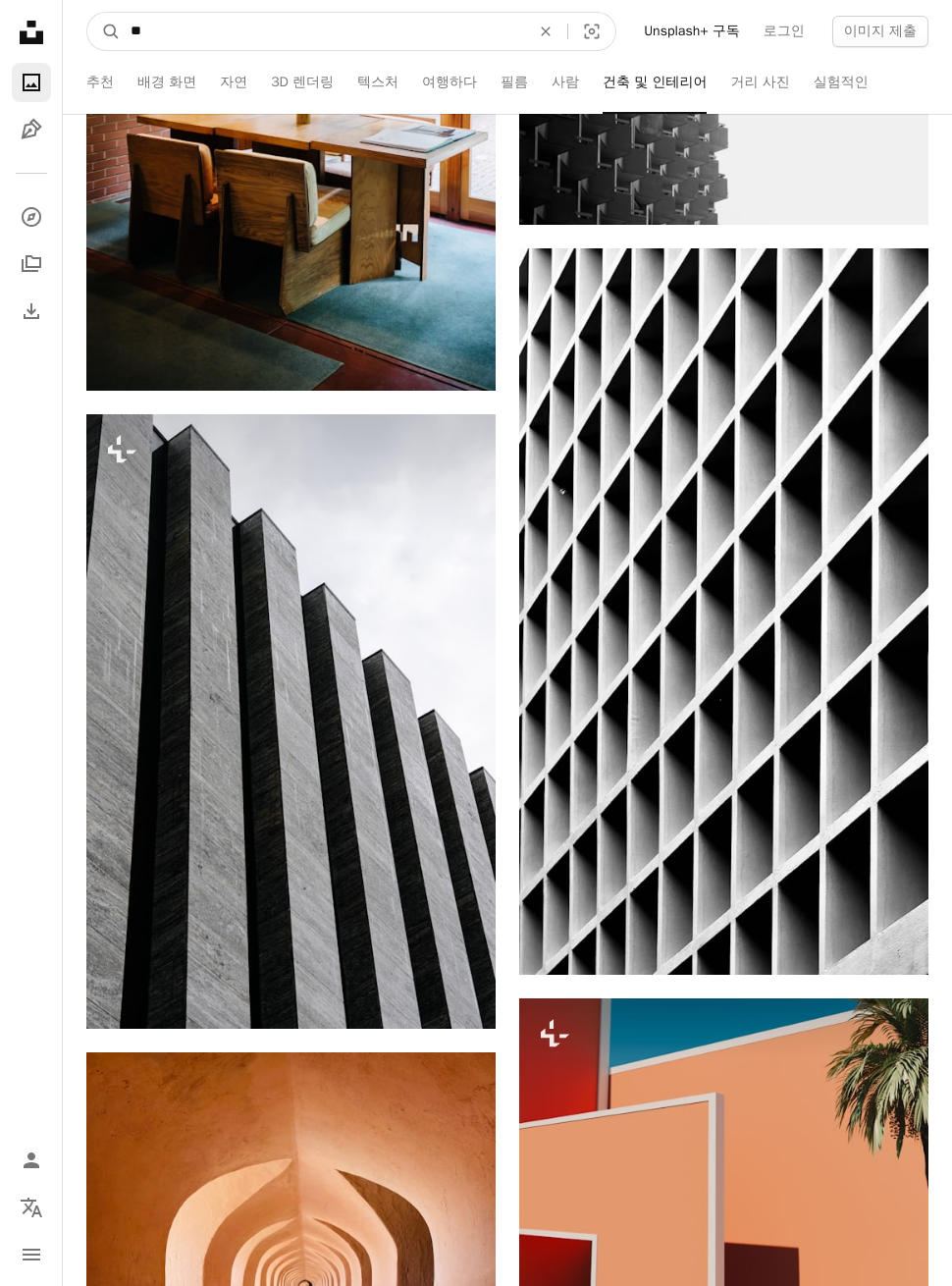 type on "*" 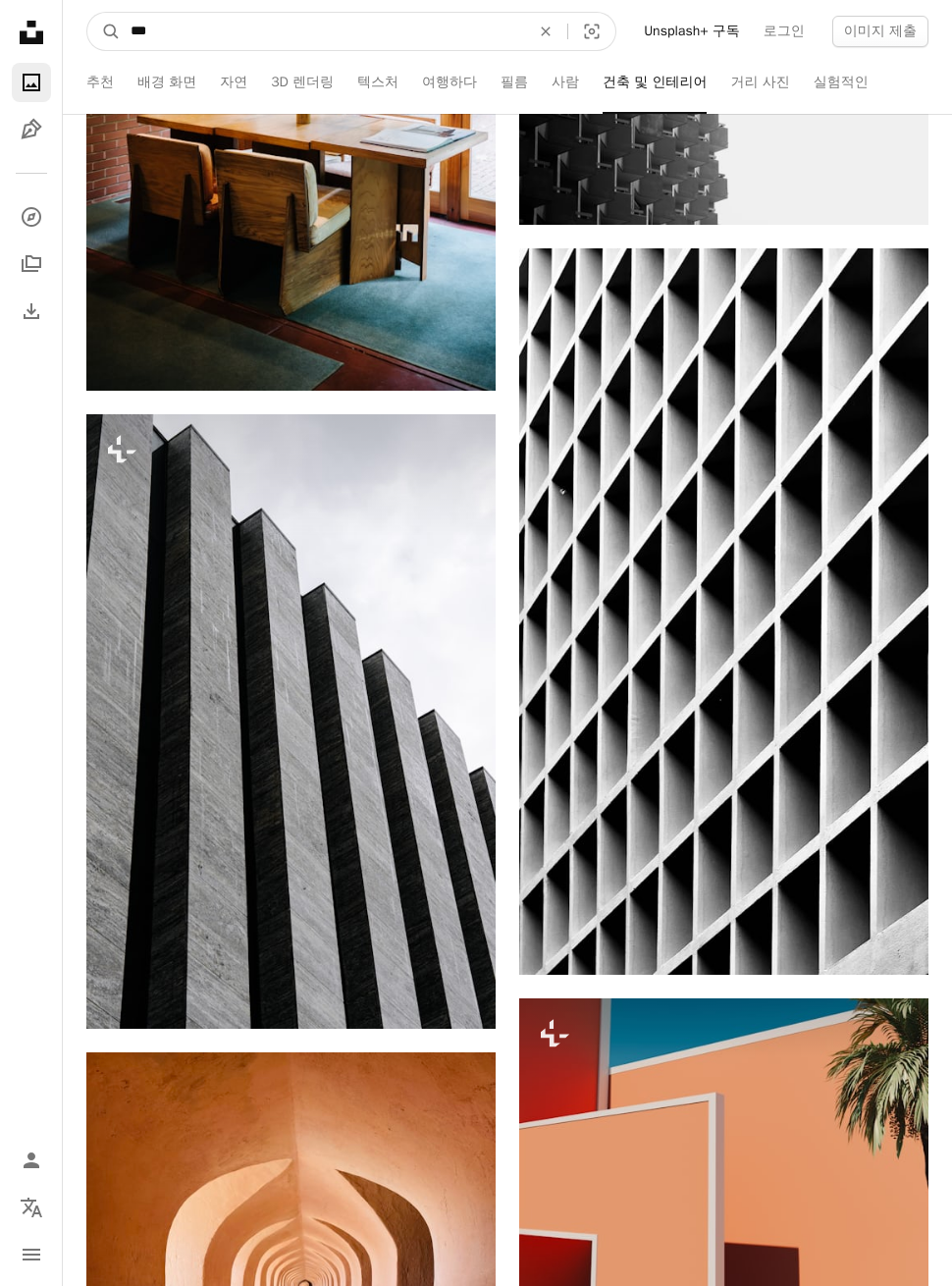 type on "***" 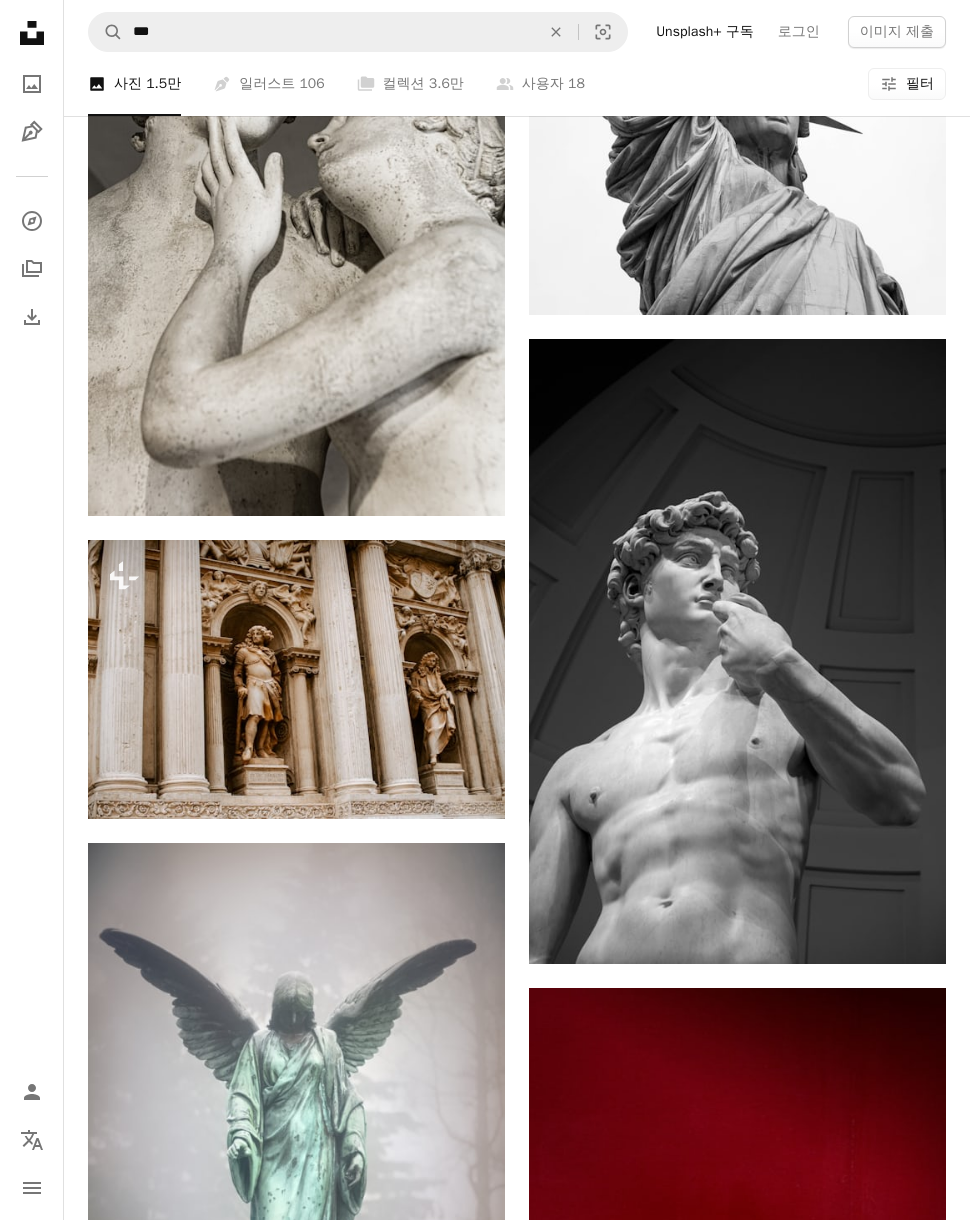 scroll, scrollTop: 2281, scrollLeft: 0, axis: vertical 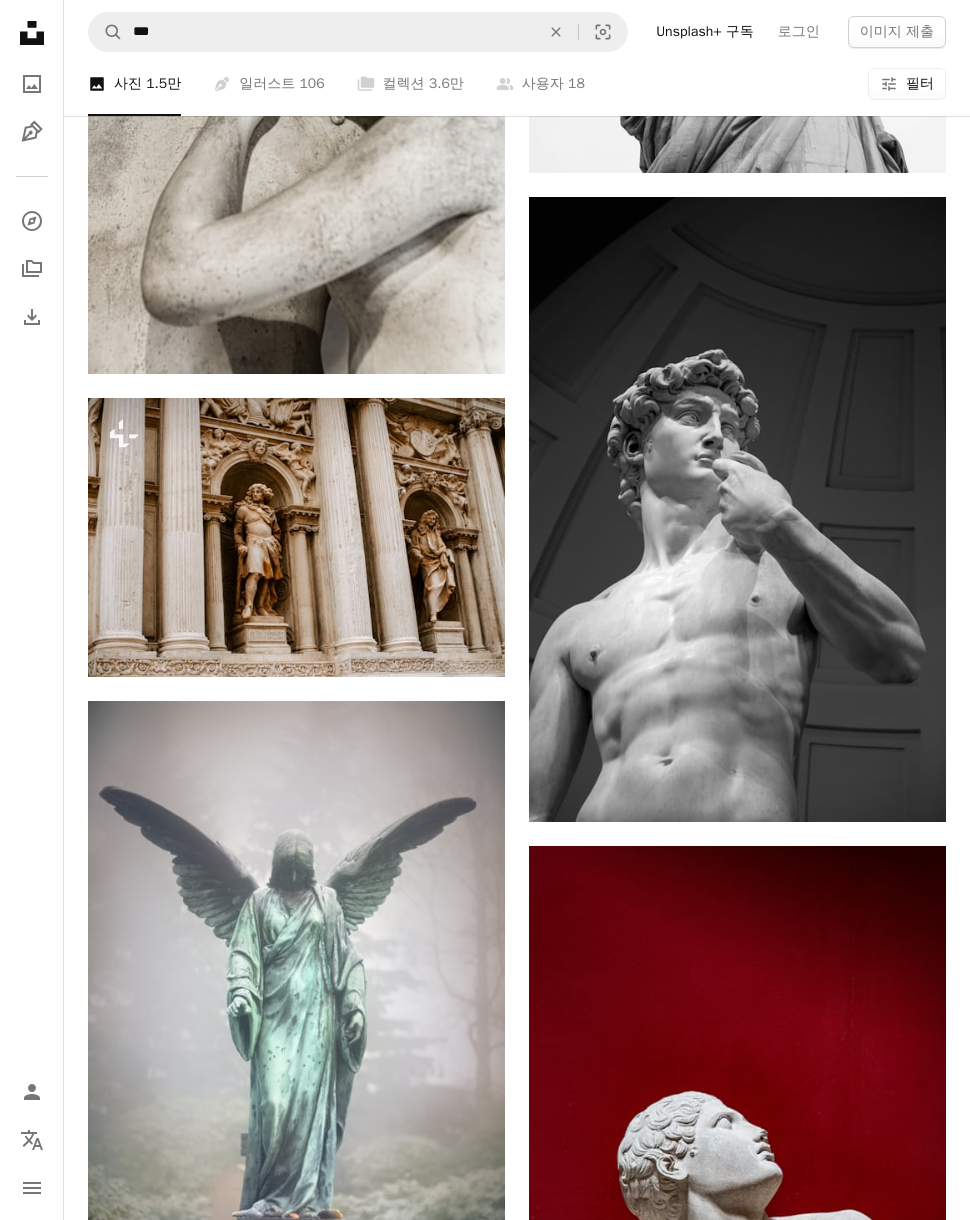 click at bounding box center [737, 510] 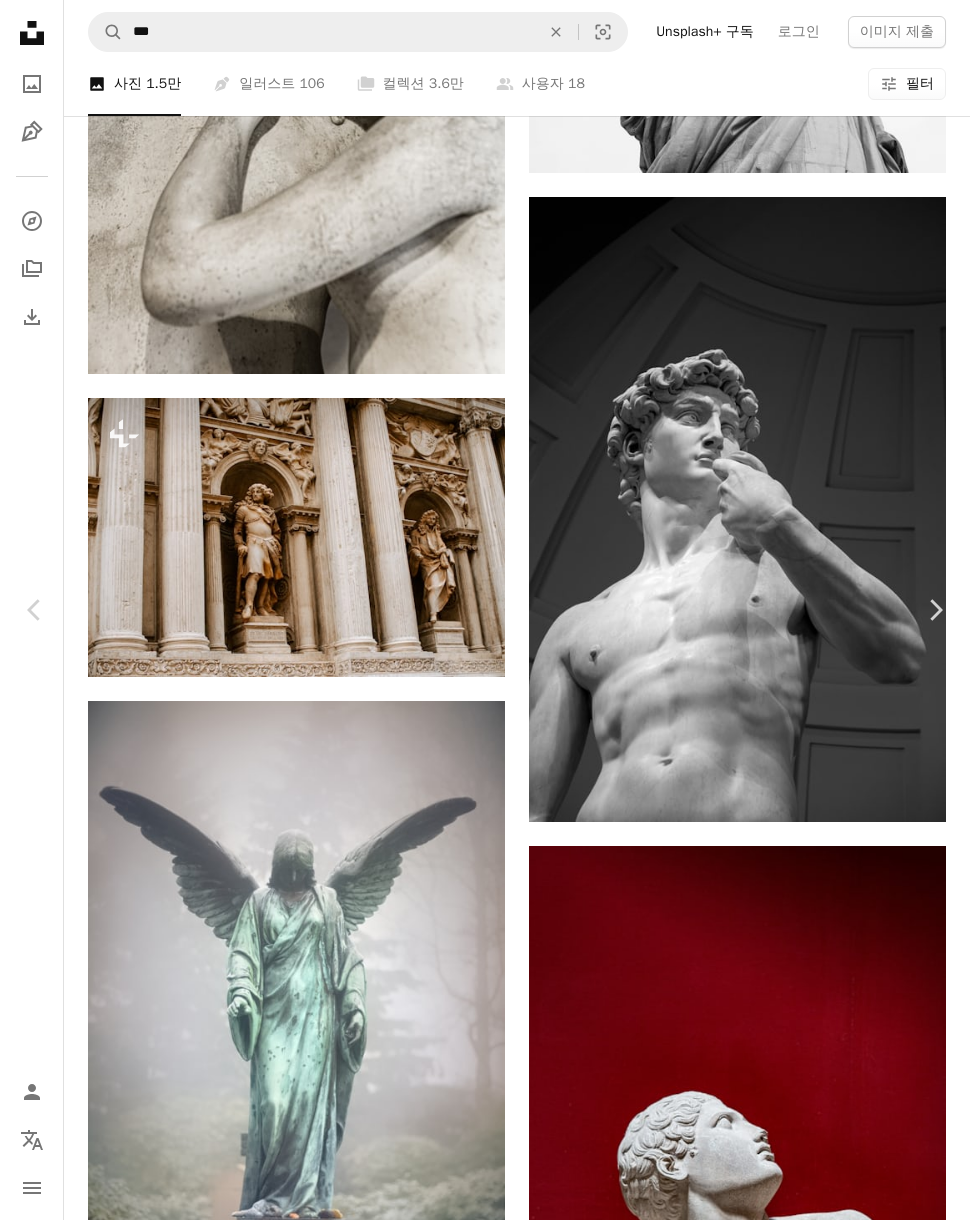 scroll, scrollTop: 2971, scrollLeft: 0, axis: vertical 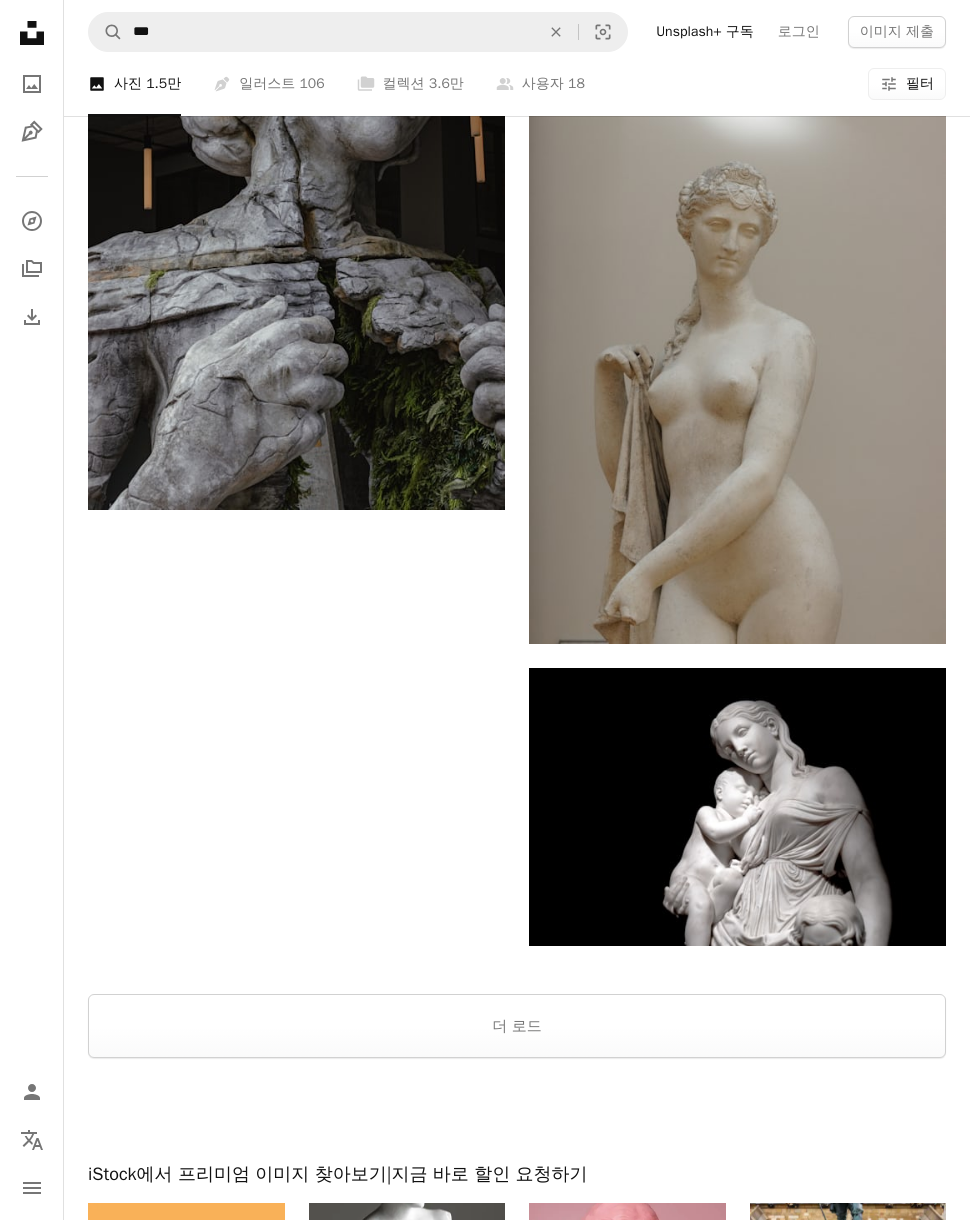 click on "더 로드" at bounding box center [517, 1026] 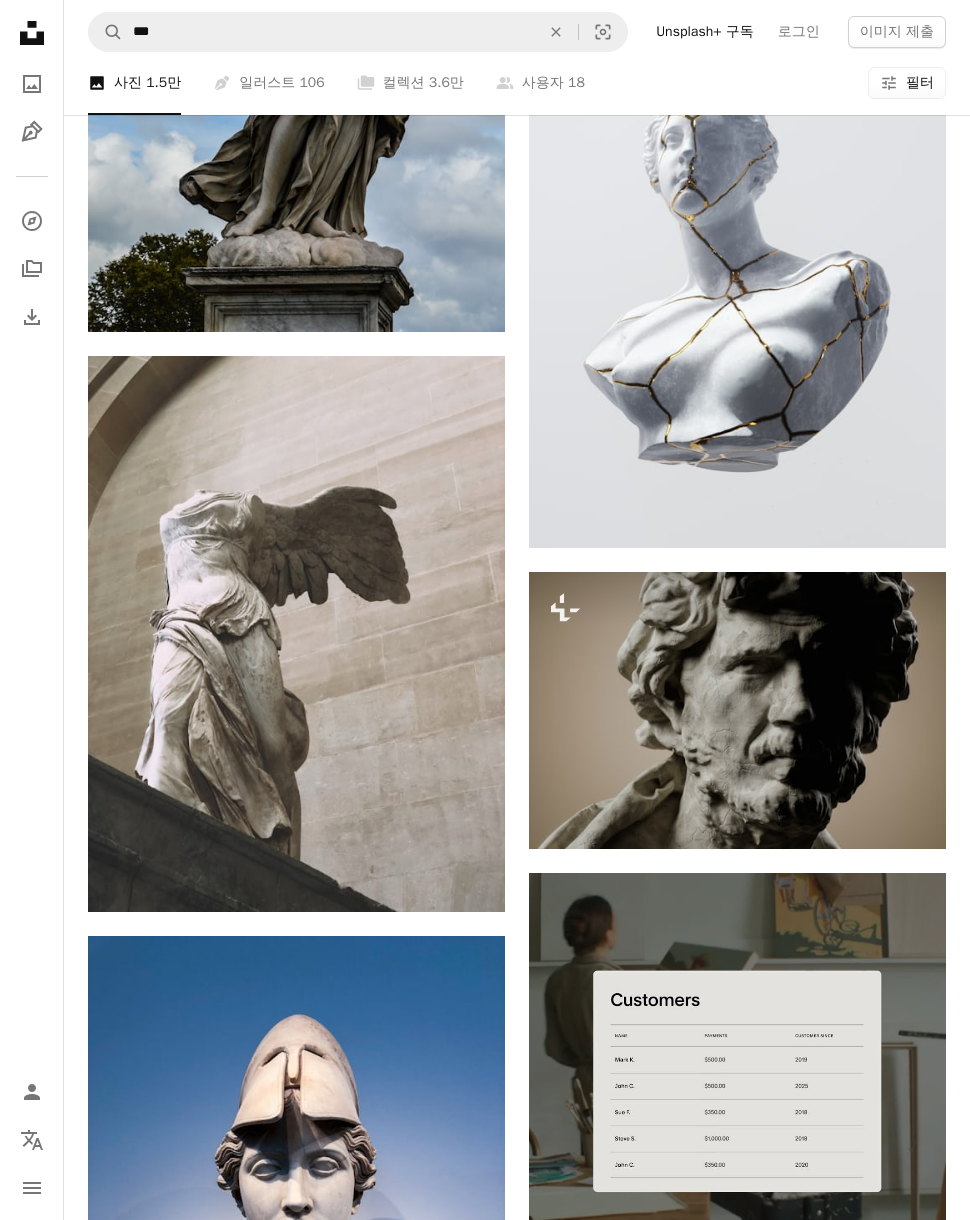 scroll, scrollTop: 11543, scrollLeft: 0, axis: vertical 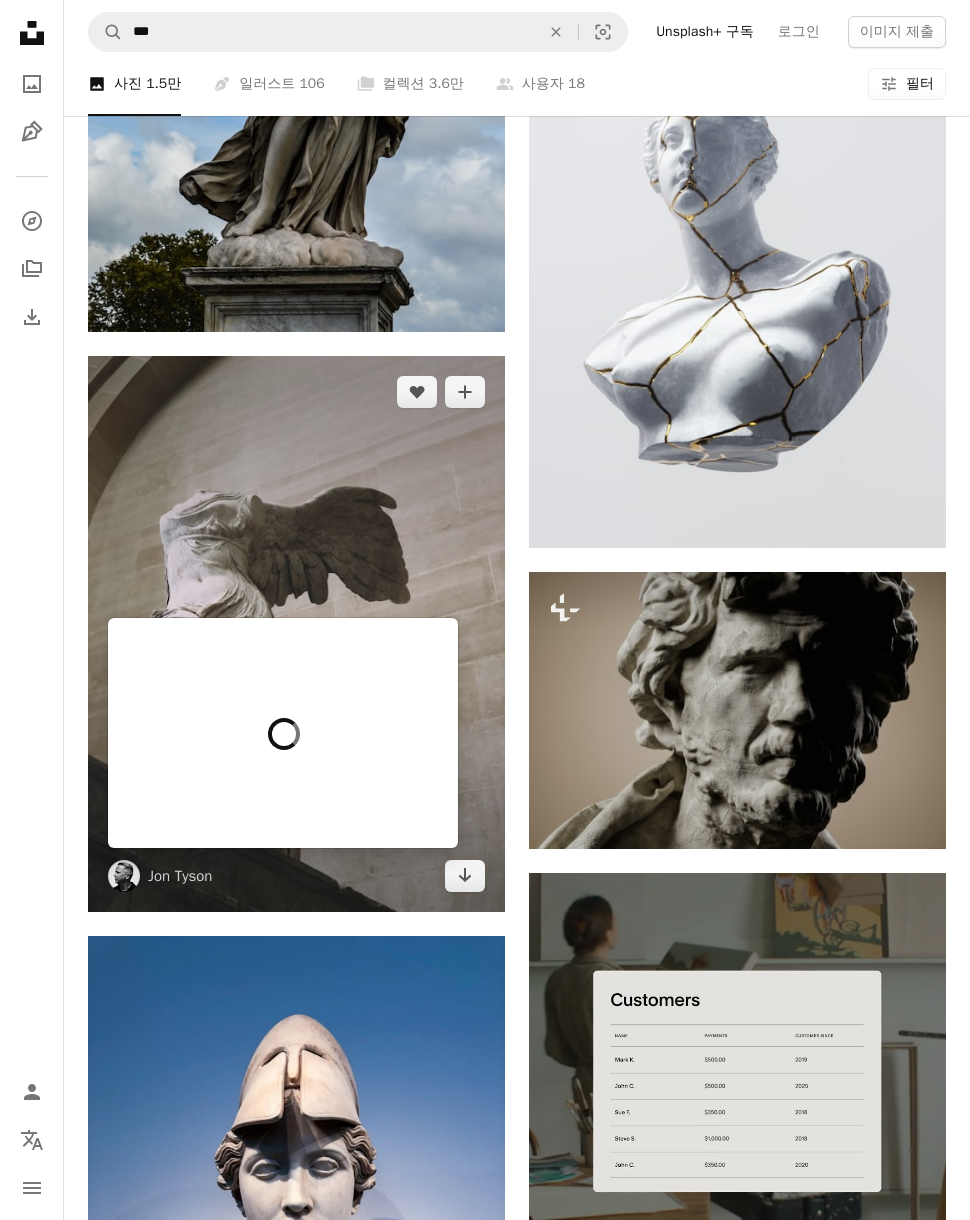 click at bounding box center (296, 634) 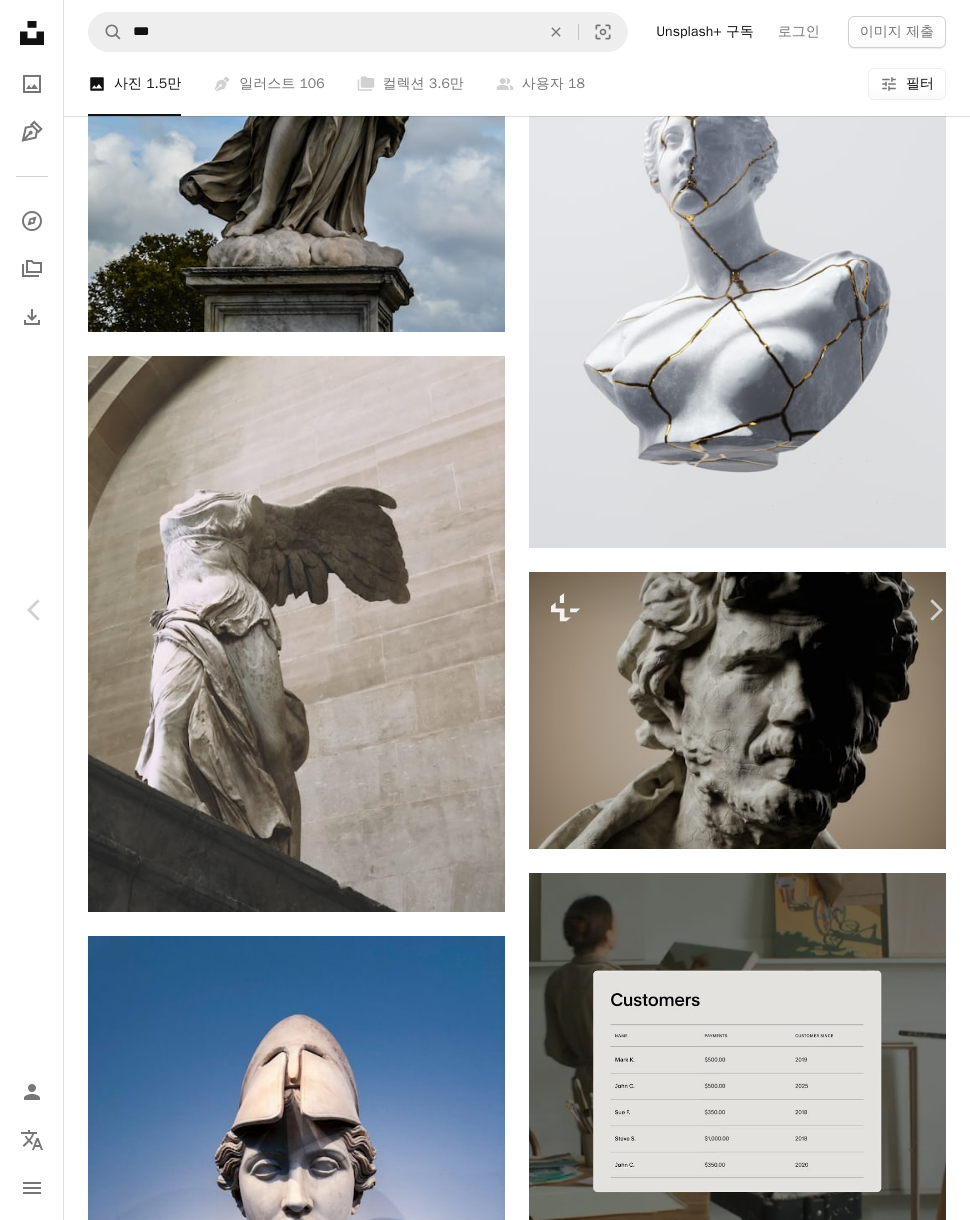 scroll, scrollTop: 1321, scrollLeft: 0, axis: vertical 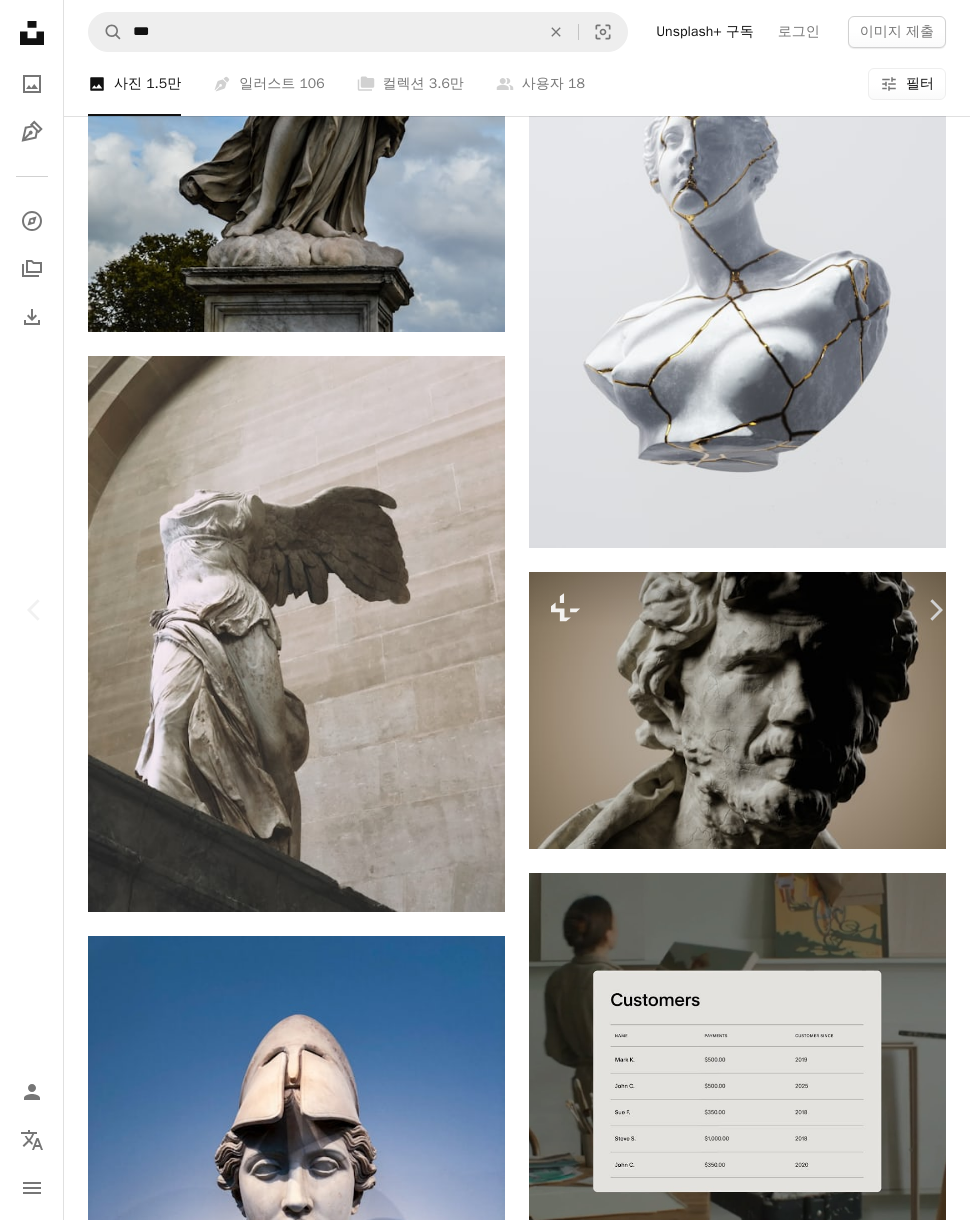 click on "An X shape Chevron left Chevron right [FIRST] [LAST] [INITIAL] 고용 가능 A checkmark inside of a circle A heart A plus sign 이미지 편집   Plus sign for Unsplash+ 무료 다운로드 Chevron down Zoom in 조회수 6,019 다운로드 127 A forward-right arrow 공유 Info icon 정보 More Actions A map marker [CITY], [COUNTRY] Calendar outlined 2024년 2월 28일 에 게시됨 Camera Apple, iPhone 14 Pro Max Safety Unsplash 라이선스 하에서 무료로 사용 가능 미술관 예술 남자 사람의 회색 성인 남성 조상 조각 [COUNTRY] 관련 무료 이미지 iStock에서 프리미엄 관련 이미지 찾아보기  |  코드 UNSPLASH20로 20% 할인 혜택 받기 iStock에서 더 많은 자료 보기  ↗ 관련 이미지 A heart A plus sign [FIRST] [LAST] Arrow pointing down Plus sign for Unsplash+ A heart A plus sign [FIRST] [LAST] Unsplash+ 용 A lock   다운로드 A heart A plus sign [FIRST] [LAST] Arrow pointing down A heart" at bounding box center (485, 6098) 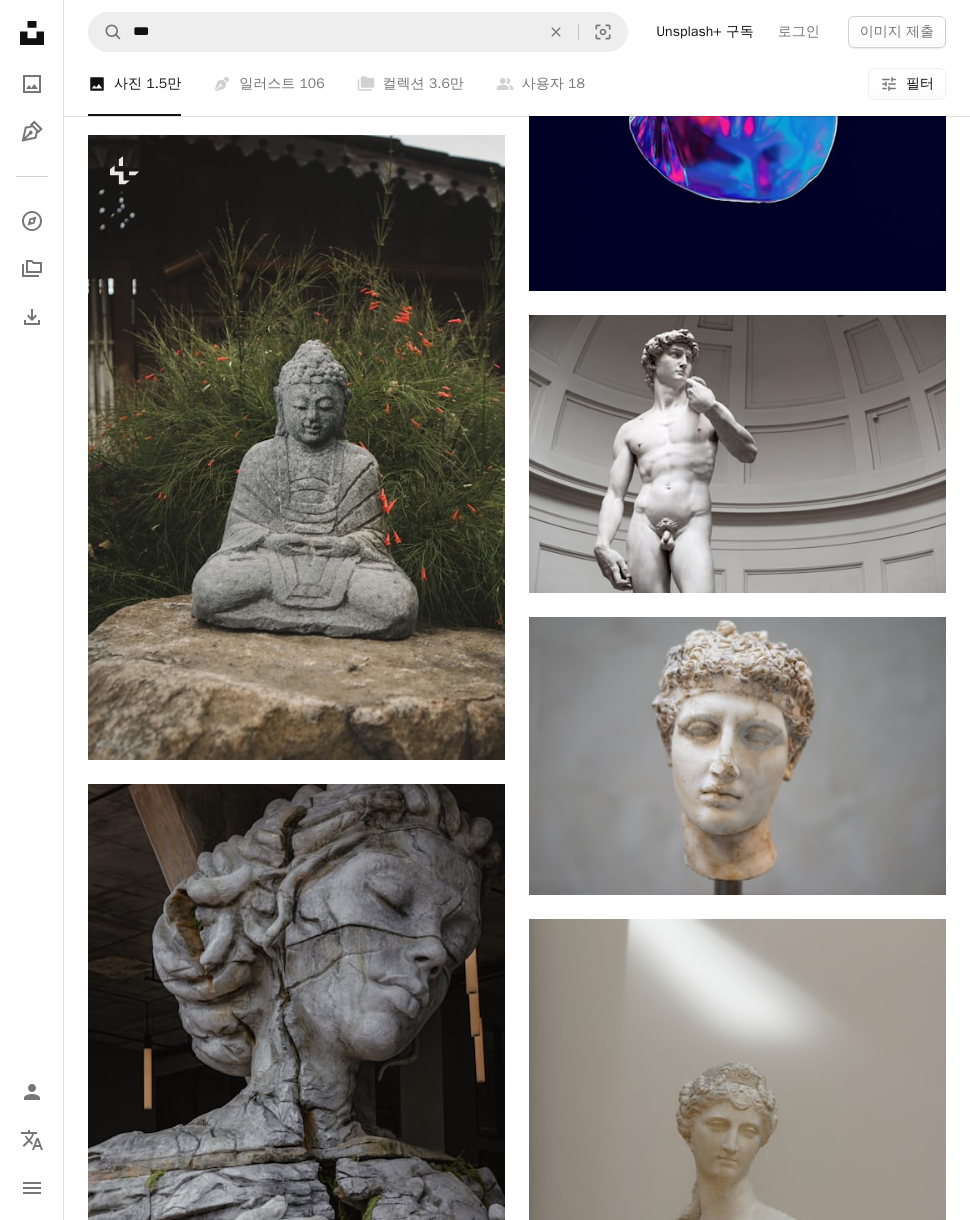 scroll, scrollTop: 0, scrollLeft: 0, axis: both 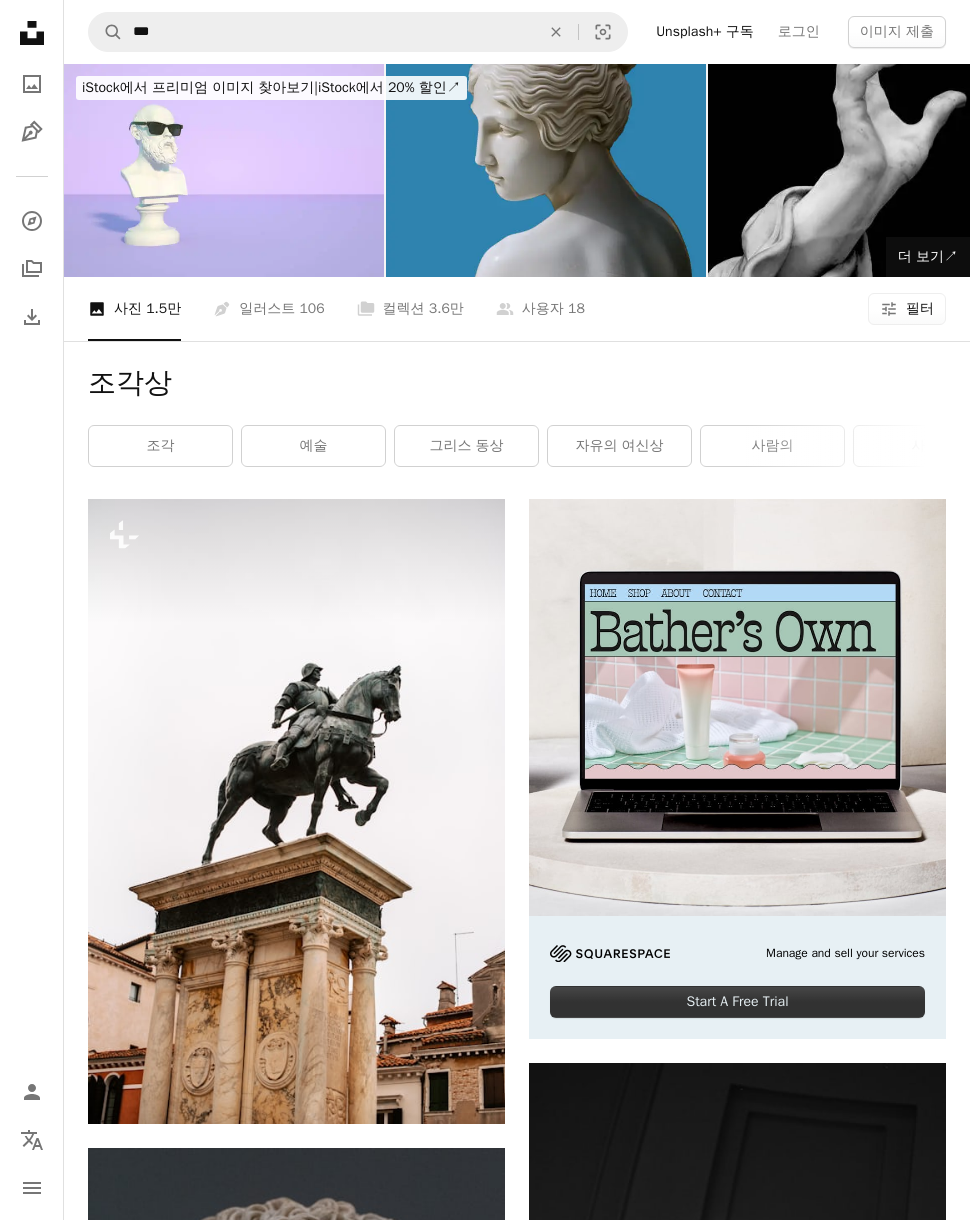click on "필터" at bounding box center (920, 309) 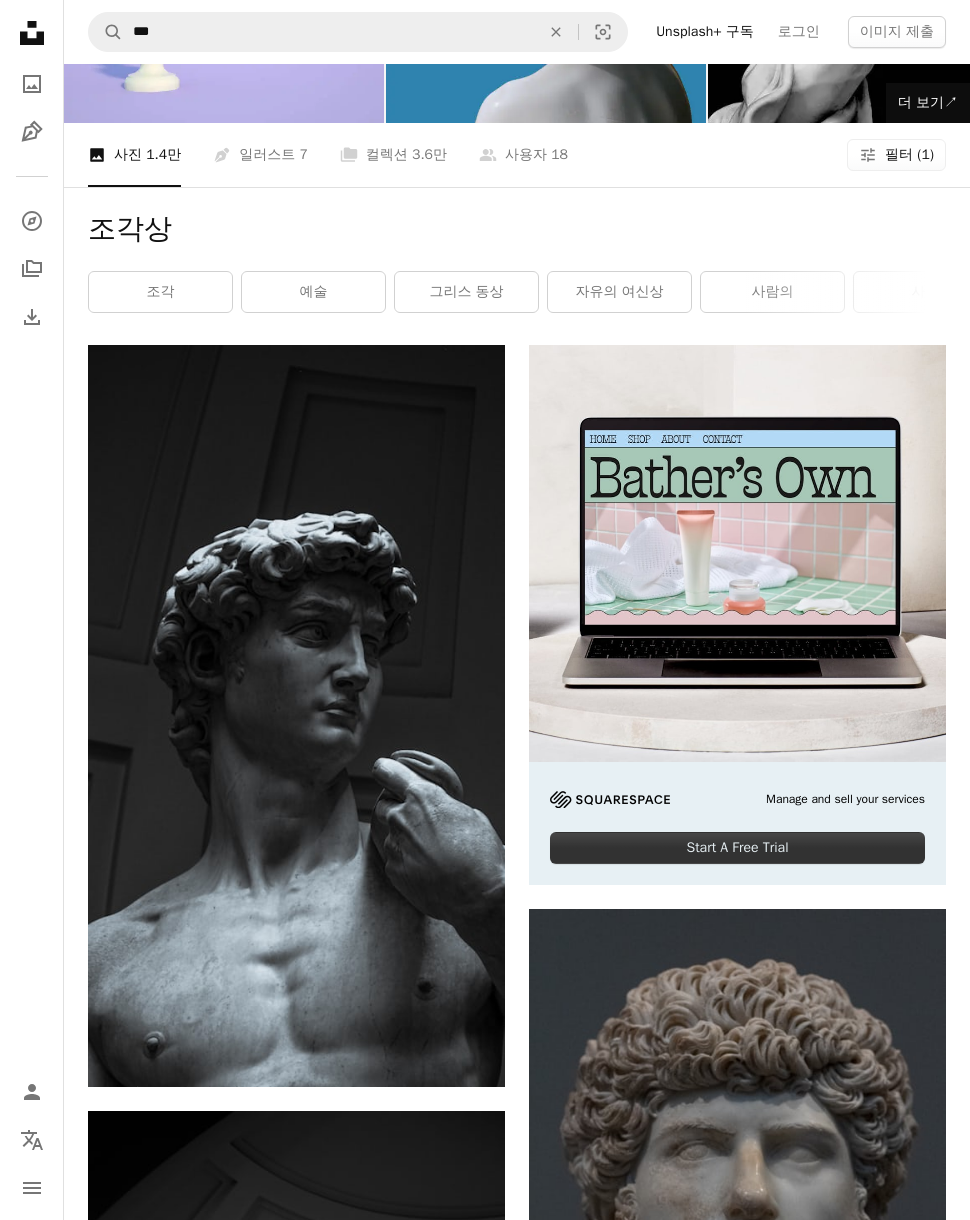 scroll, scrollTop: 153, scrollLeft: 0, axis: vertical 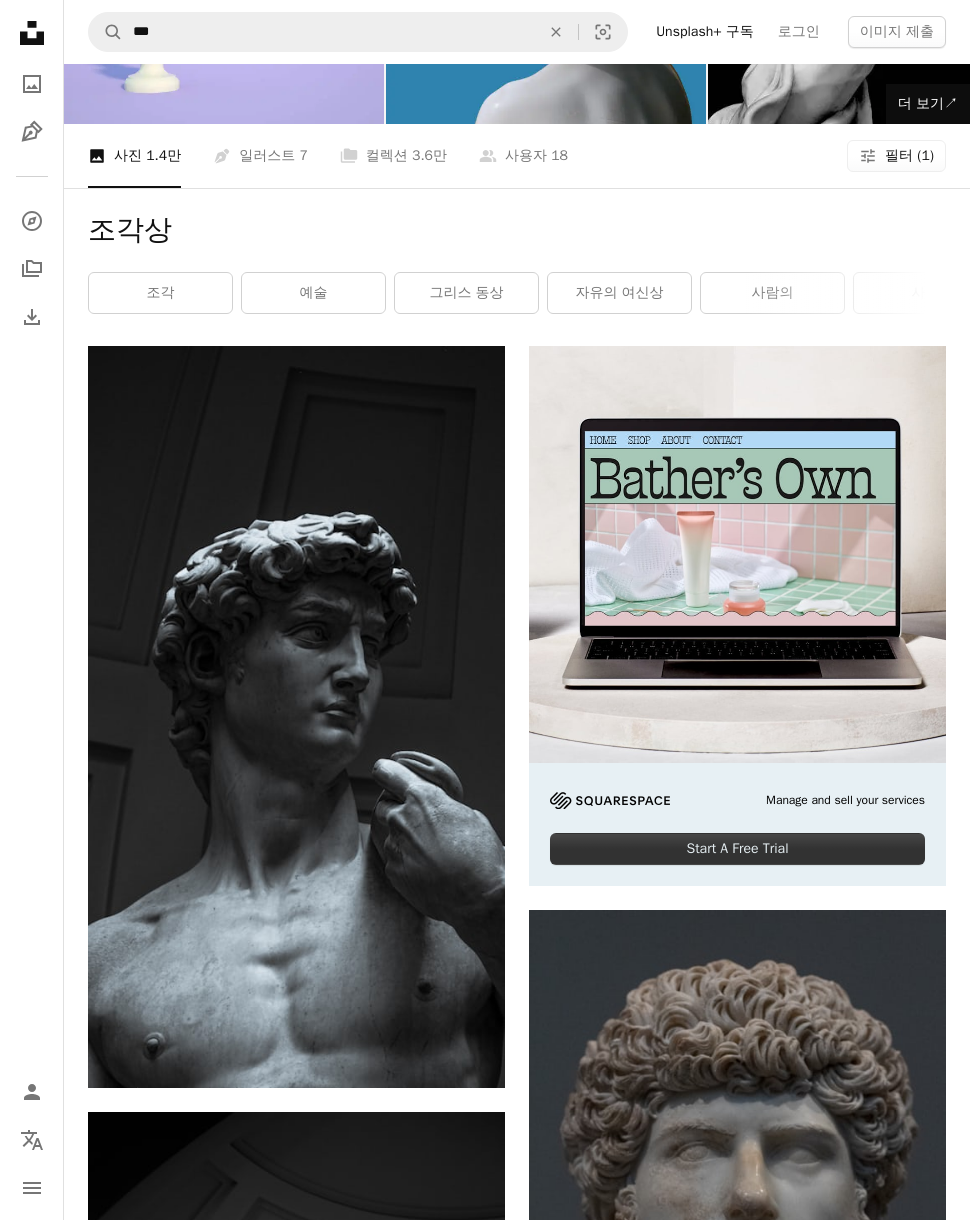 click at bounding box center [296, 716] 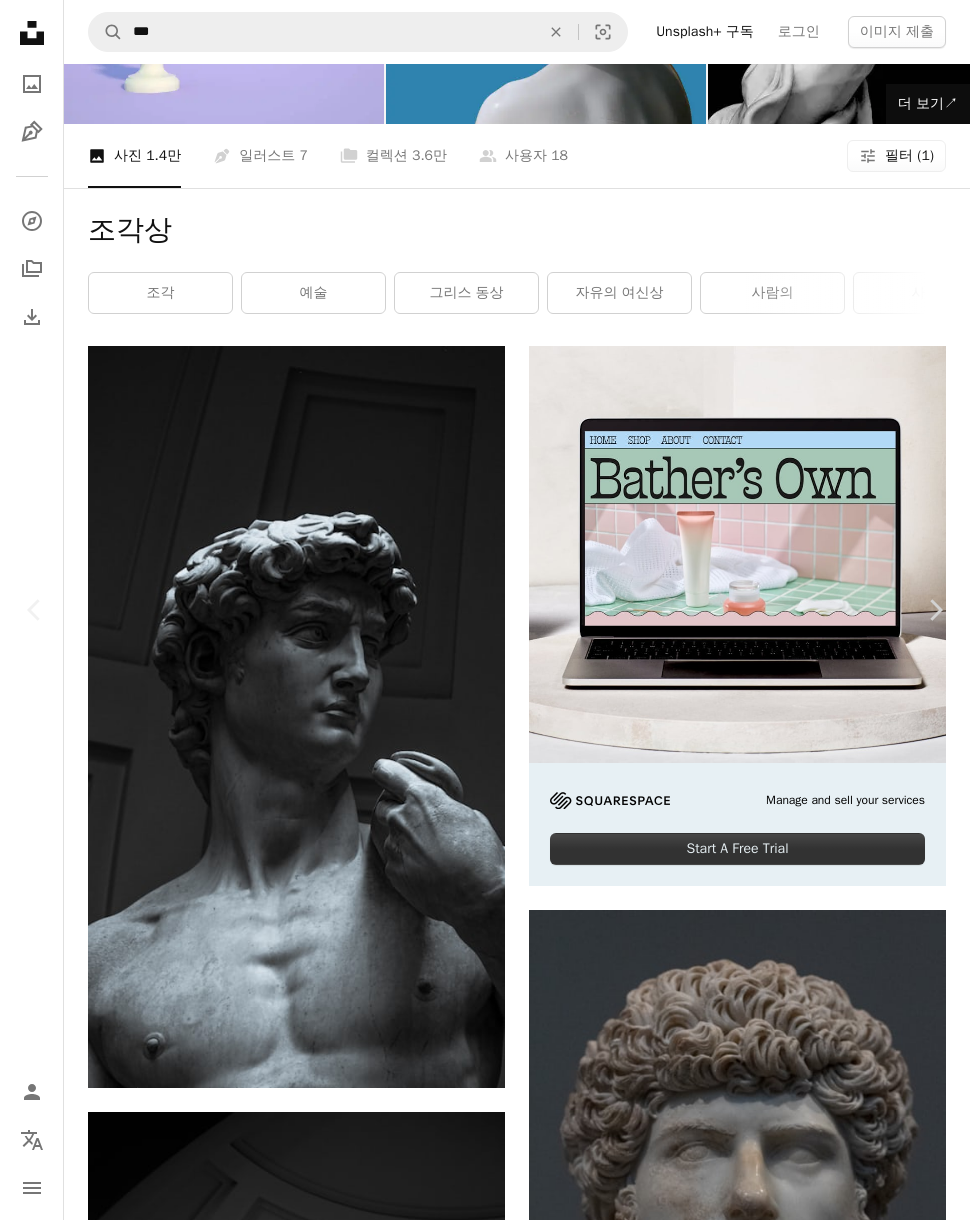 scroll, scrollTop: 0, scrollLeft: 0, axis: both 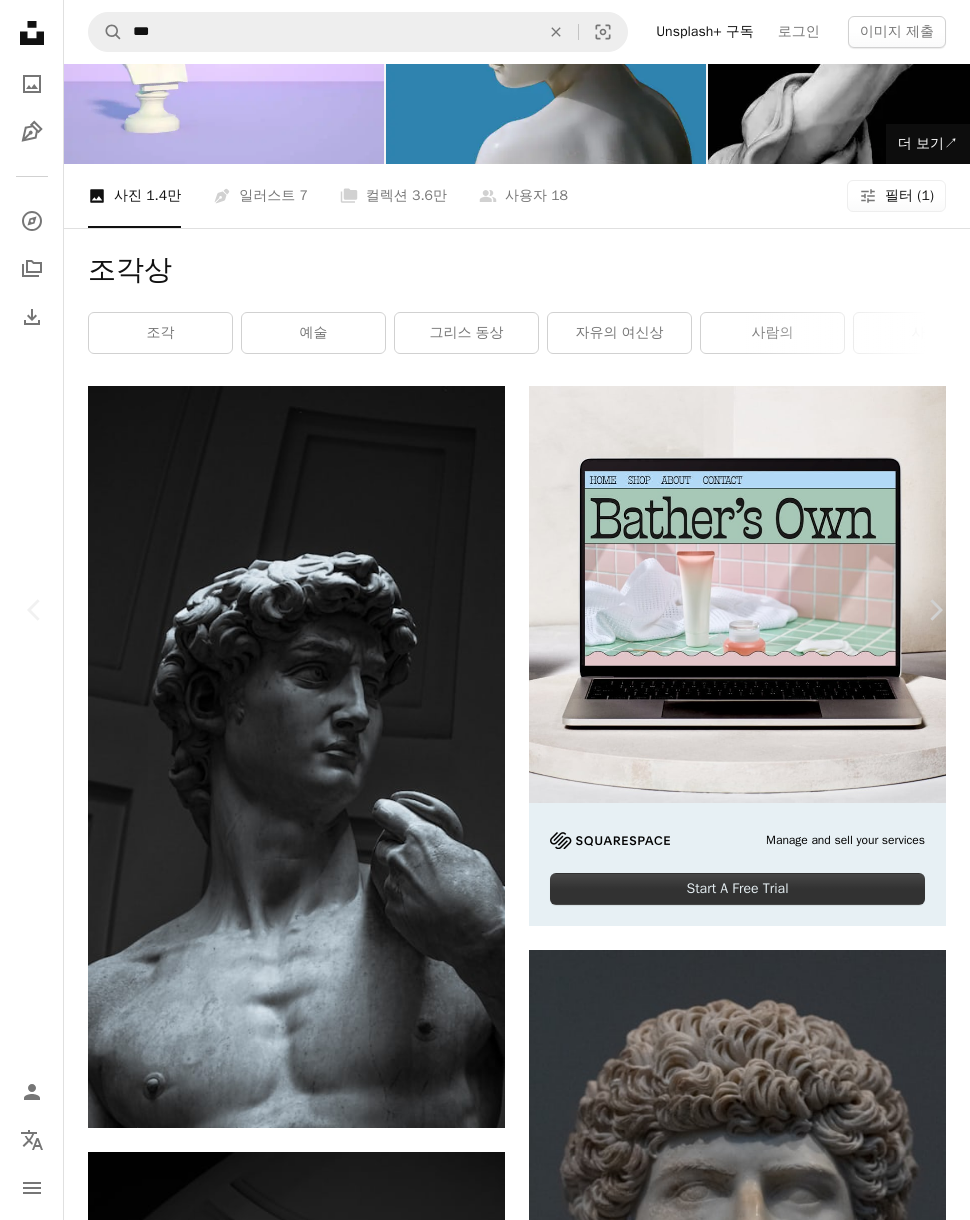 click on "Chevron down" 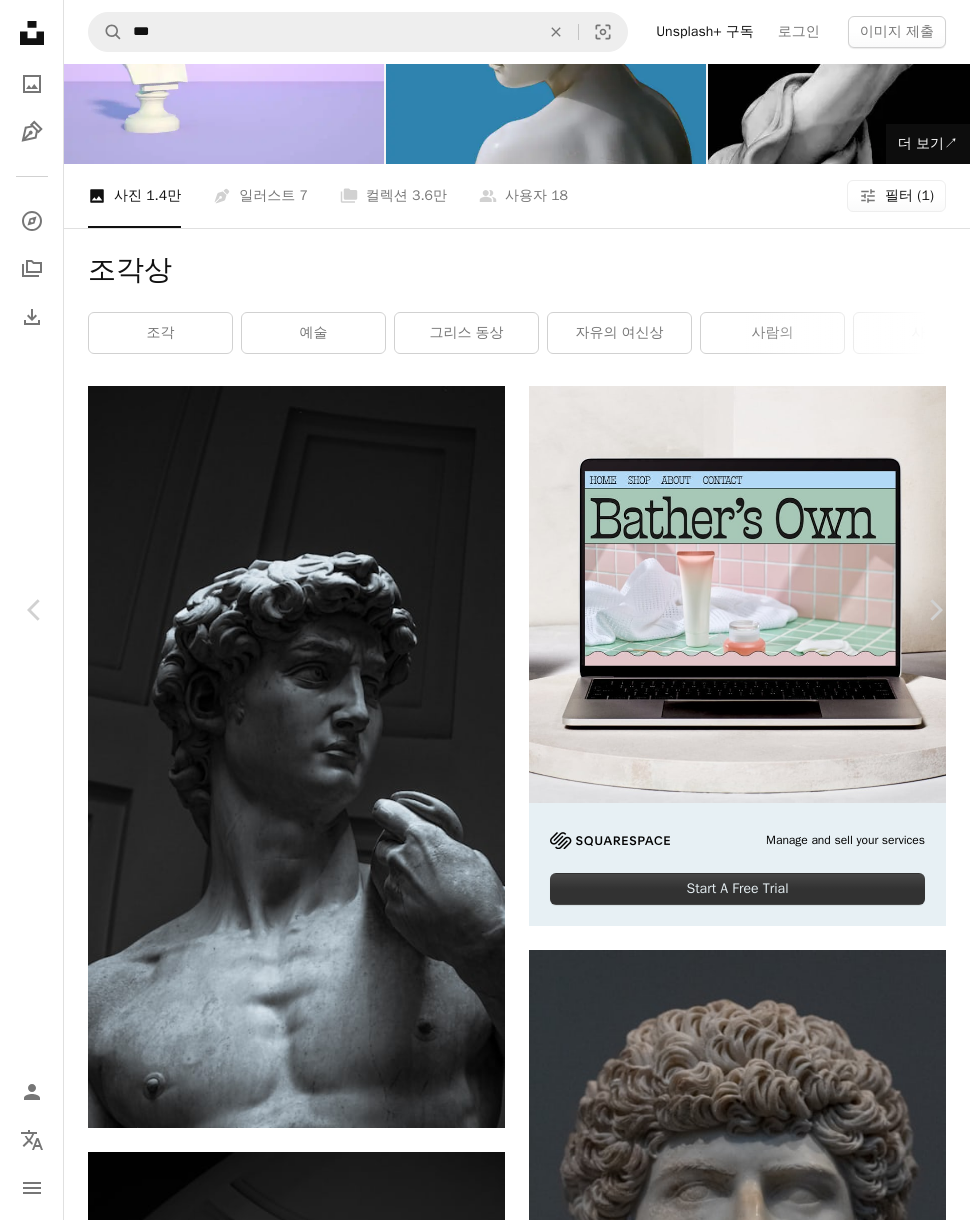 click on "An X shape" at bounding box center [20, 20] 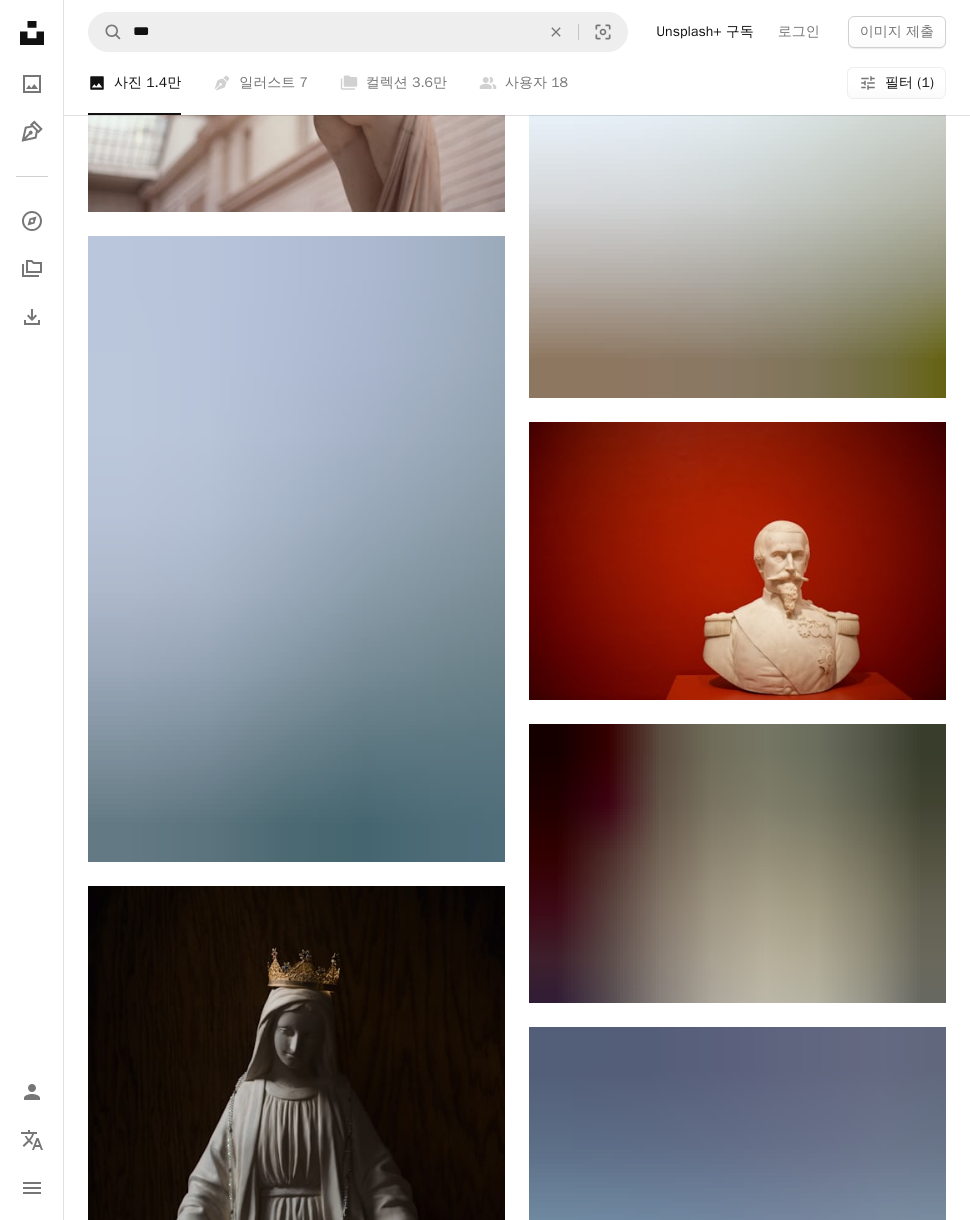 scroll, scrollTop: 32162, scrollLeft: 0, axis: vertical 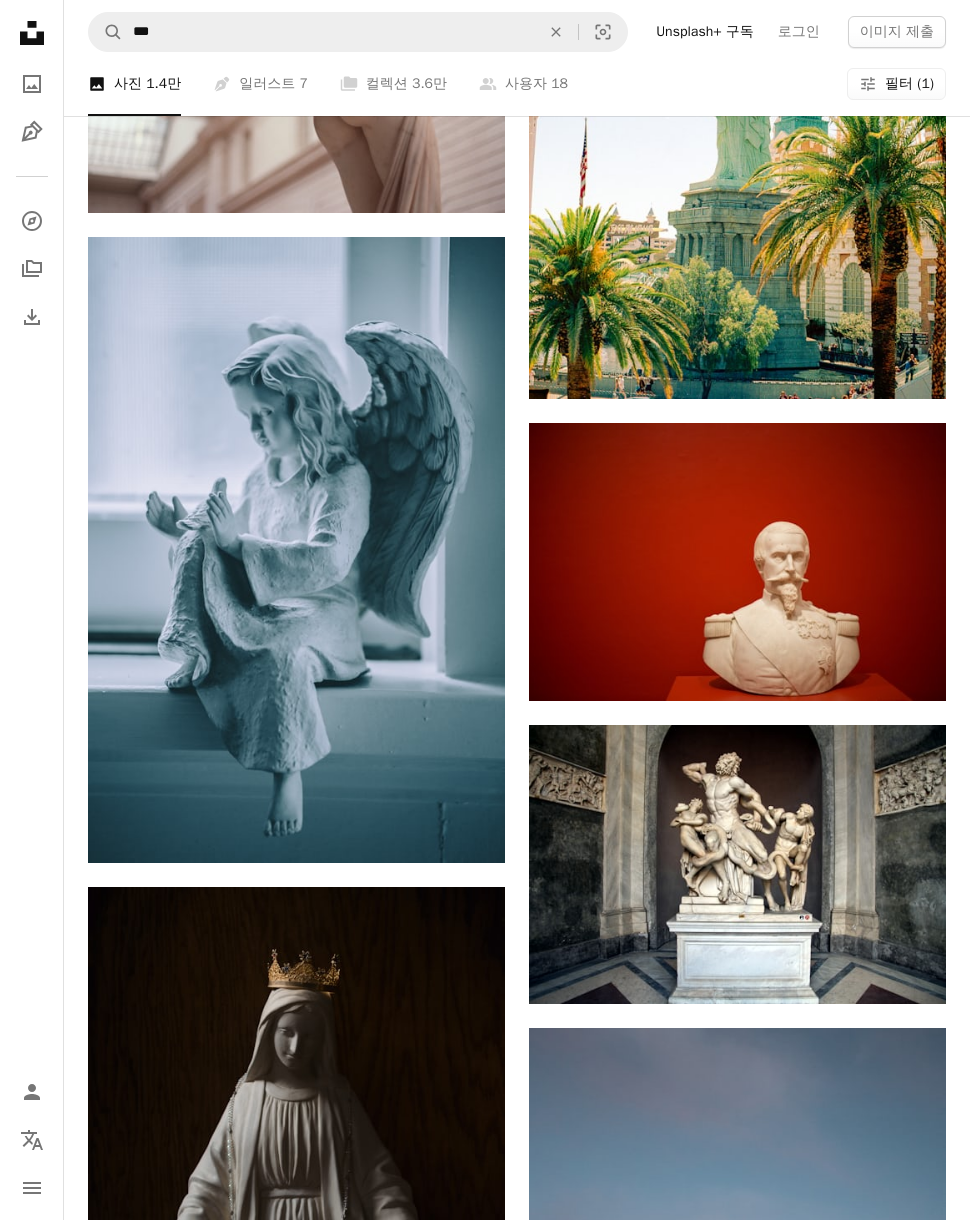 click on "An X shape" 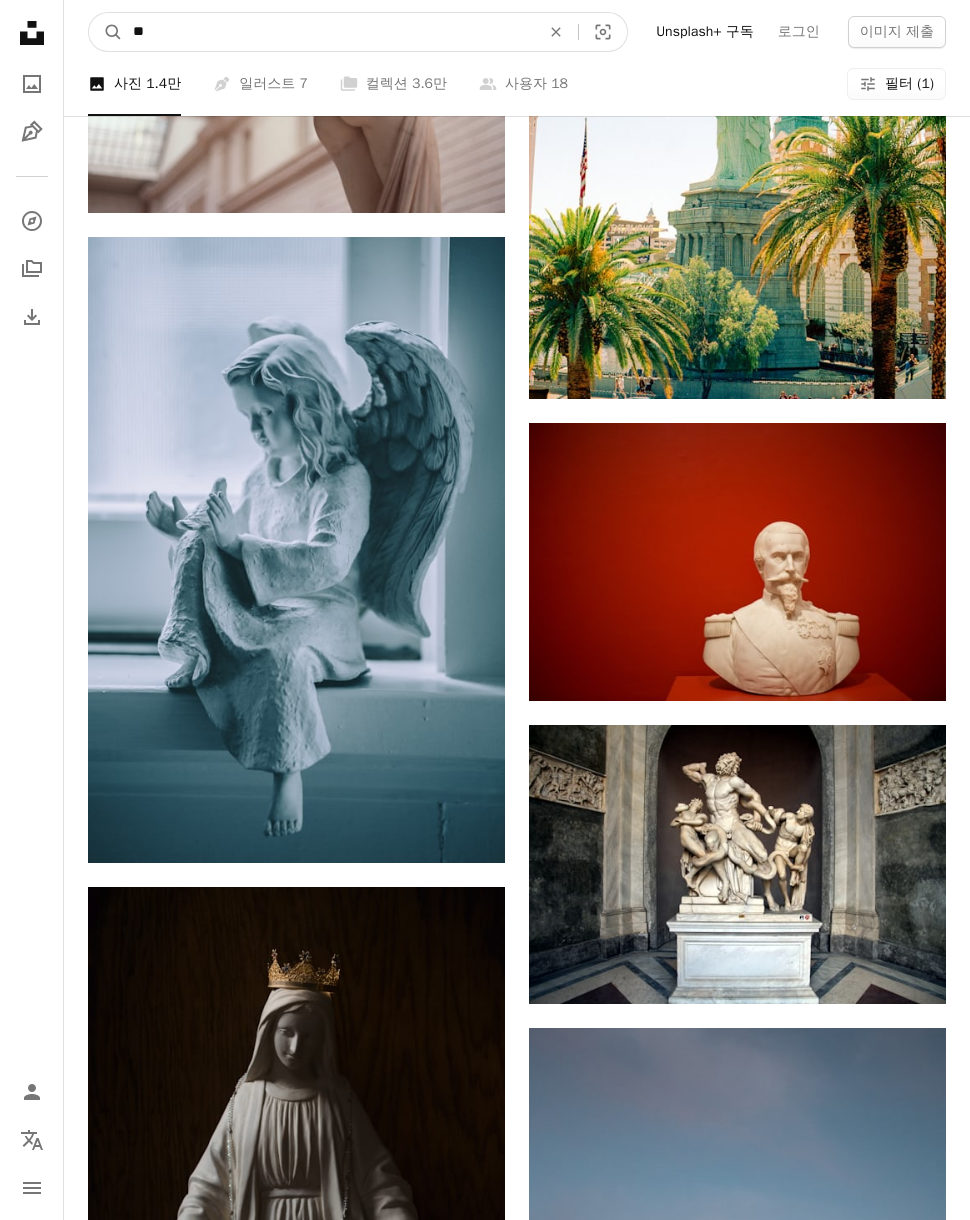 type on "***" 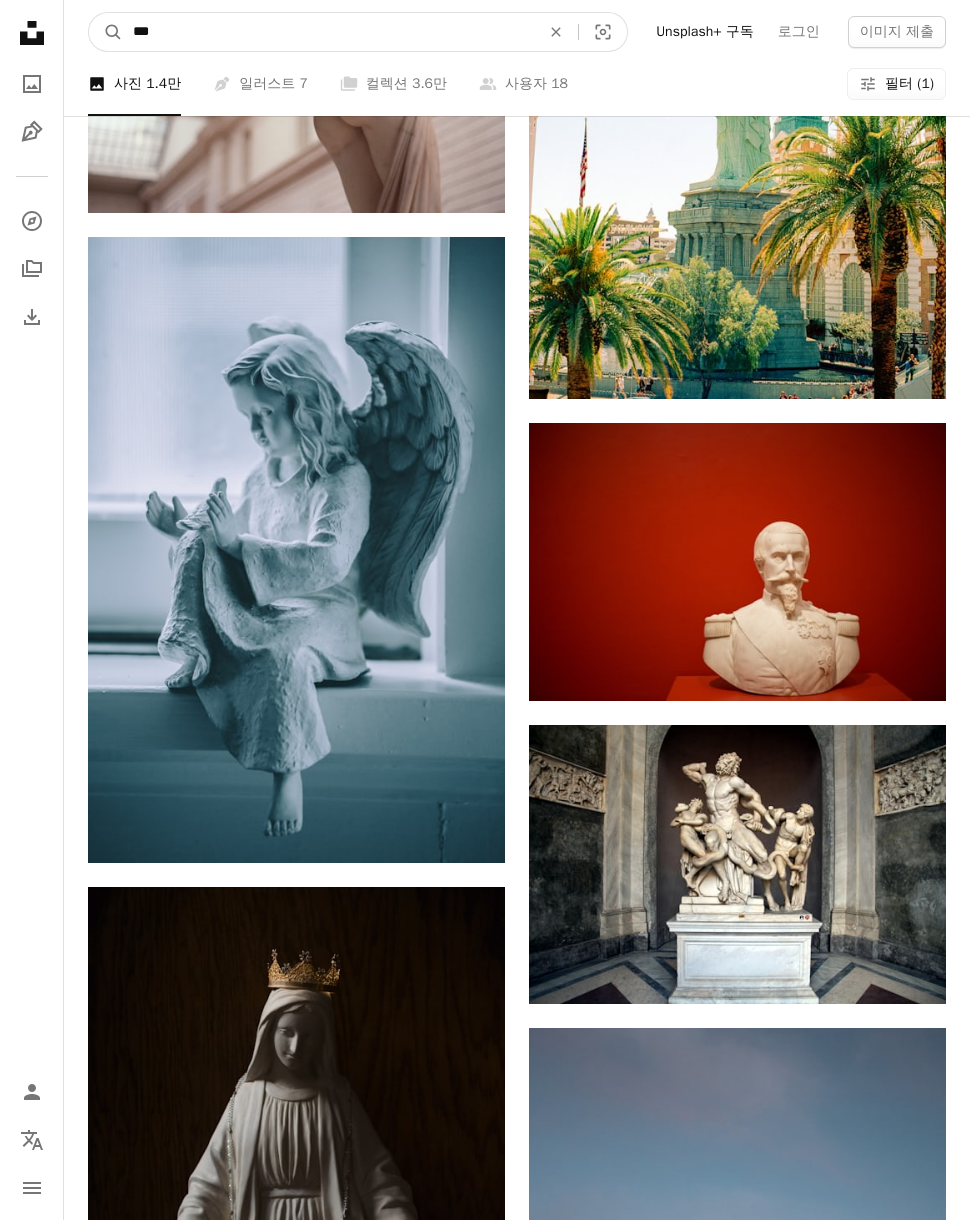 click on "A magnifying glass" at bounding box center (106, 32) 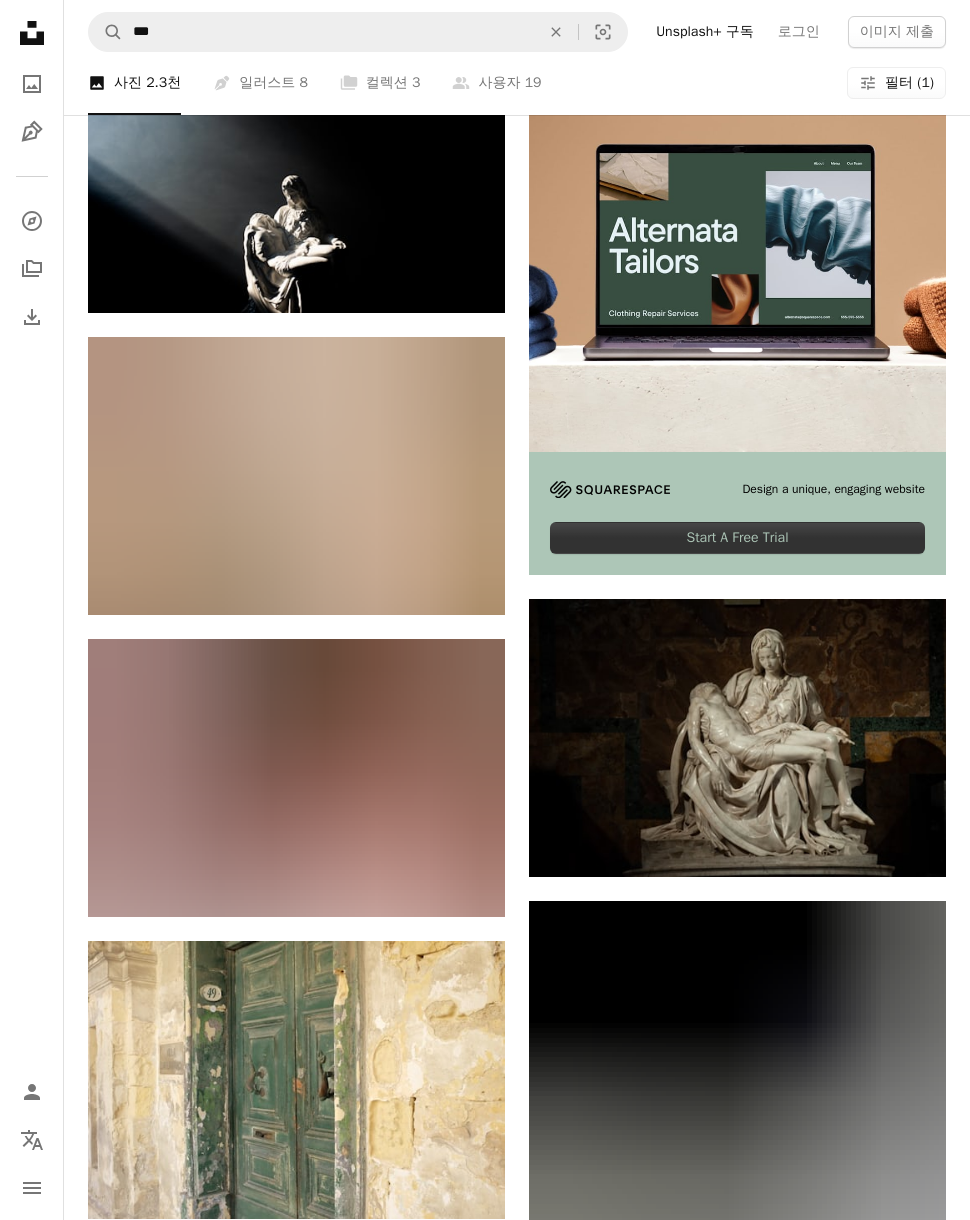 scroll, scrollTop: 464, scrollLeft: 0, axis: vertical 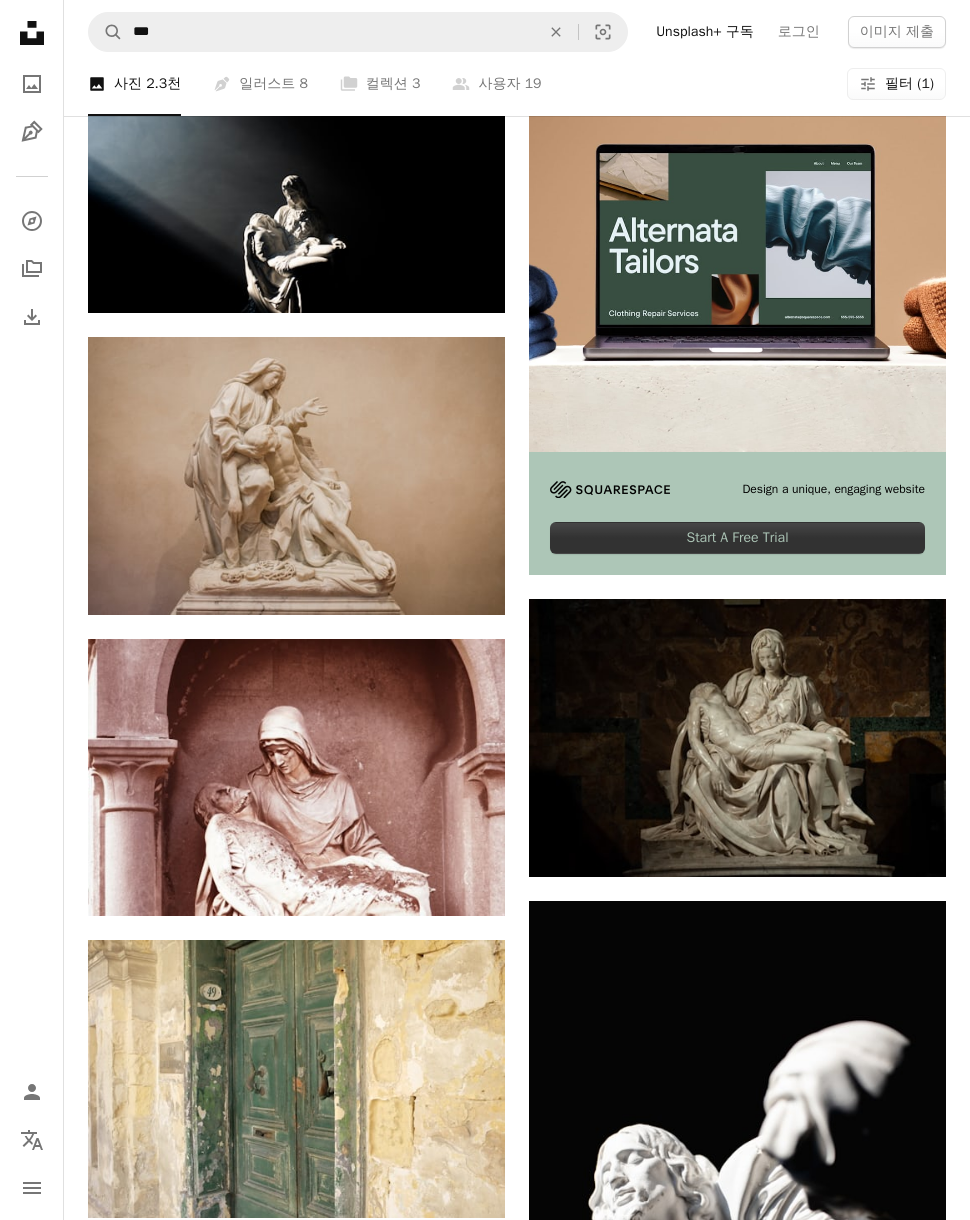 click at bounding box center [737, 738] 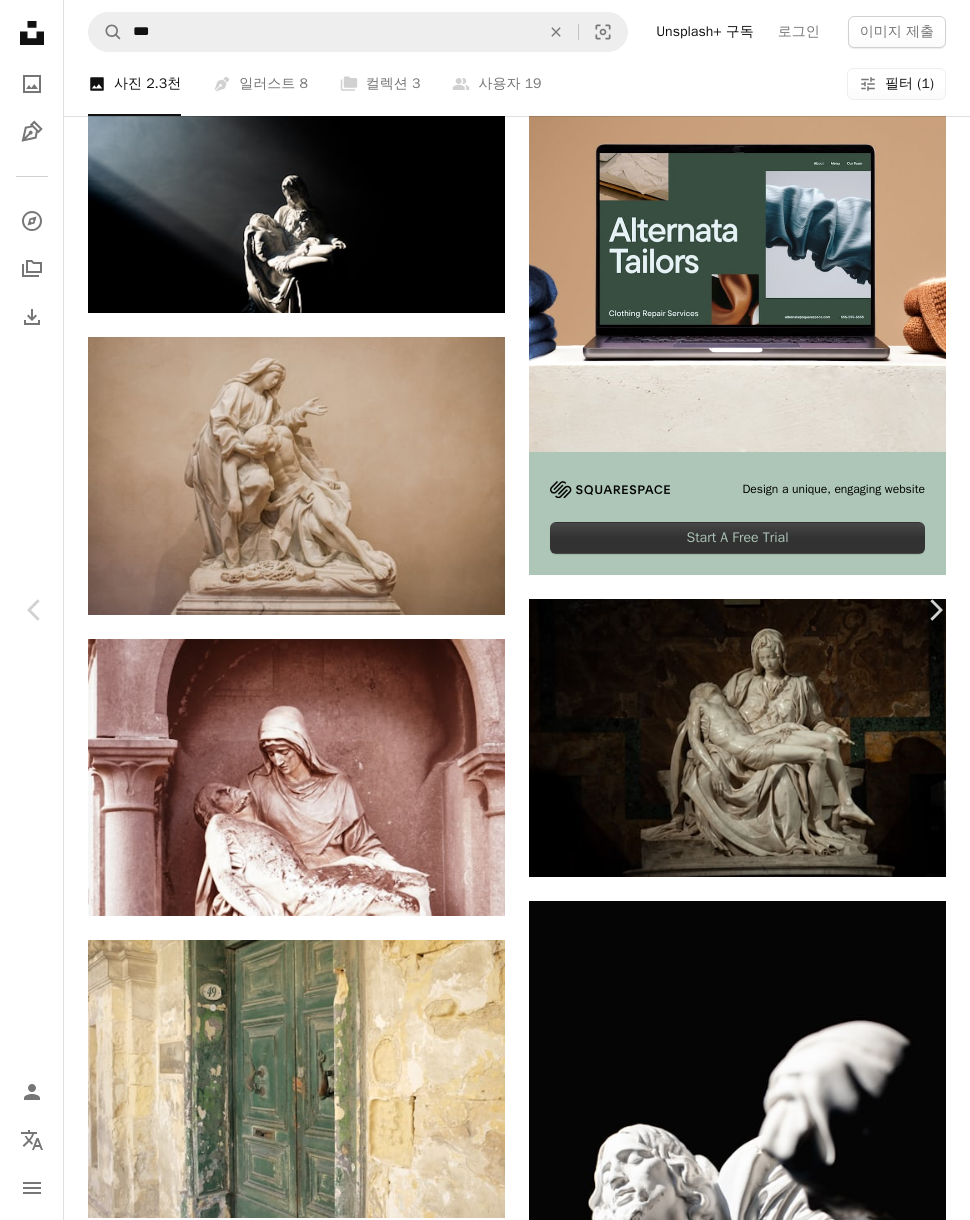 scroll, scrollTop: 2034, scrollLeft: 0, axis: vertical 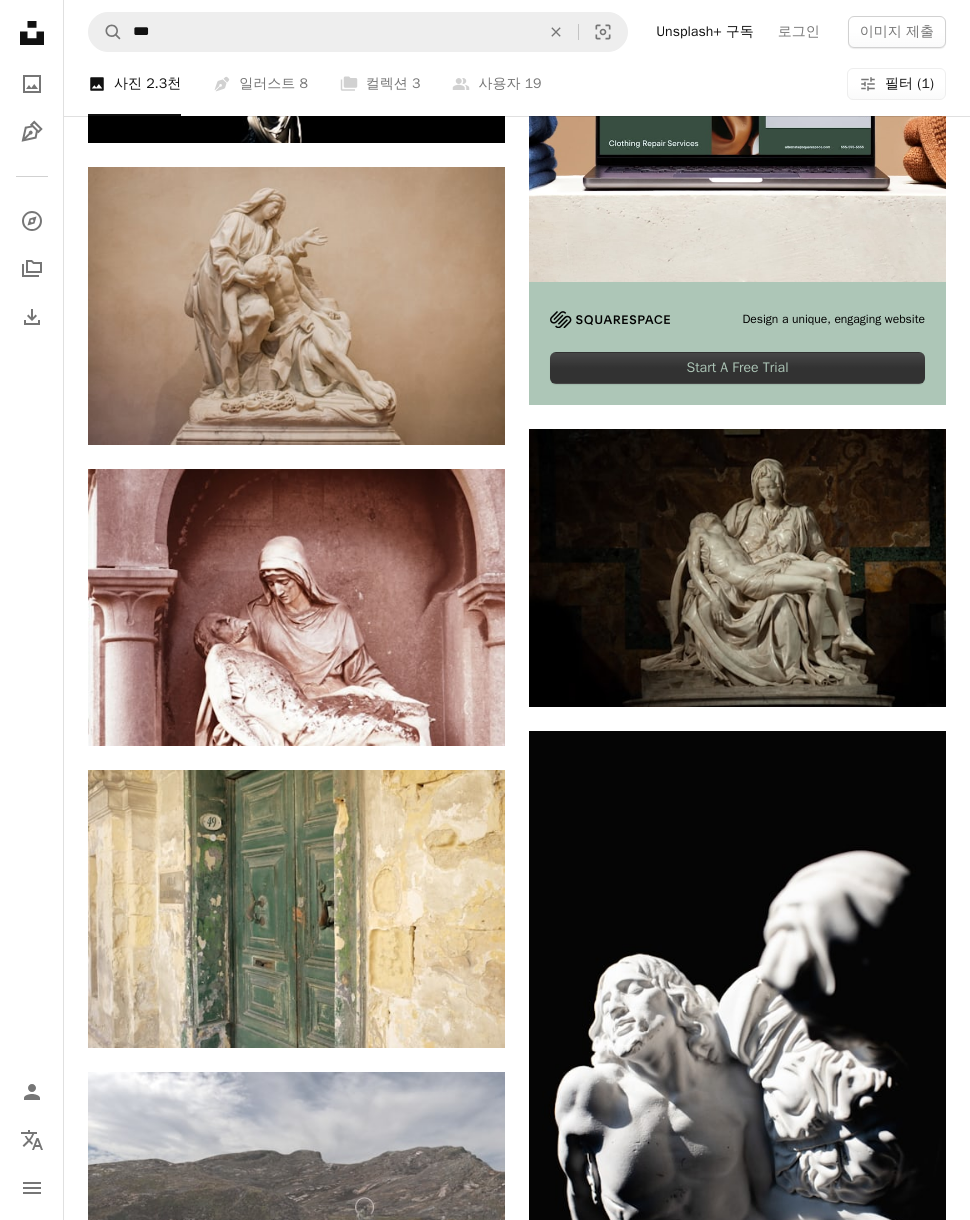 click at bounding box center [737, 568] 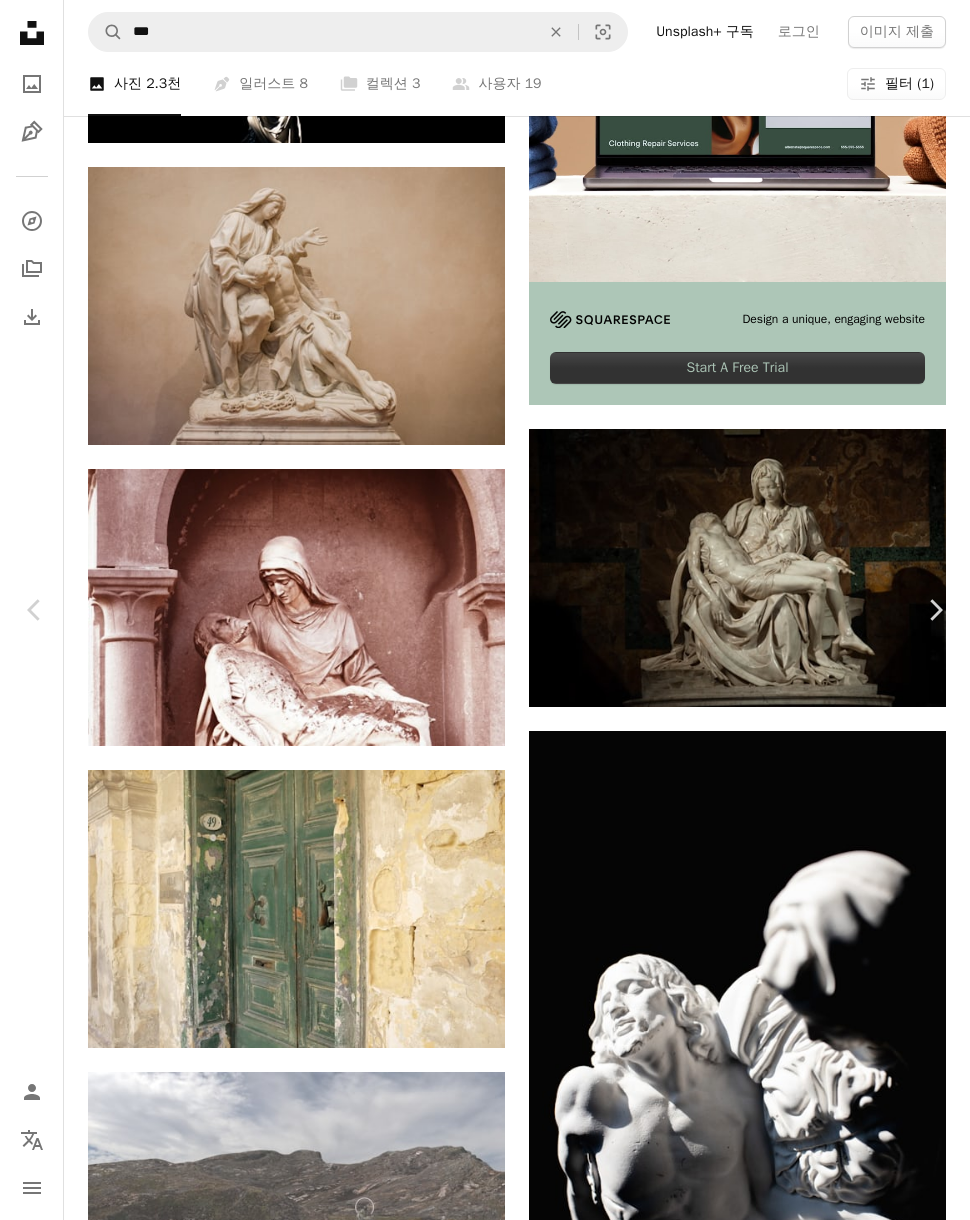 click on "무료 다운로드" at bounding box center (770, 4305) 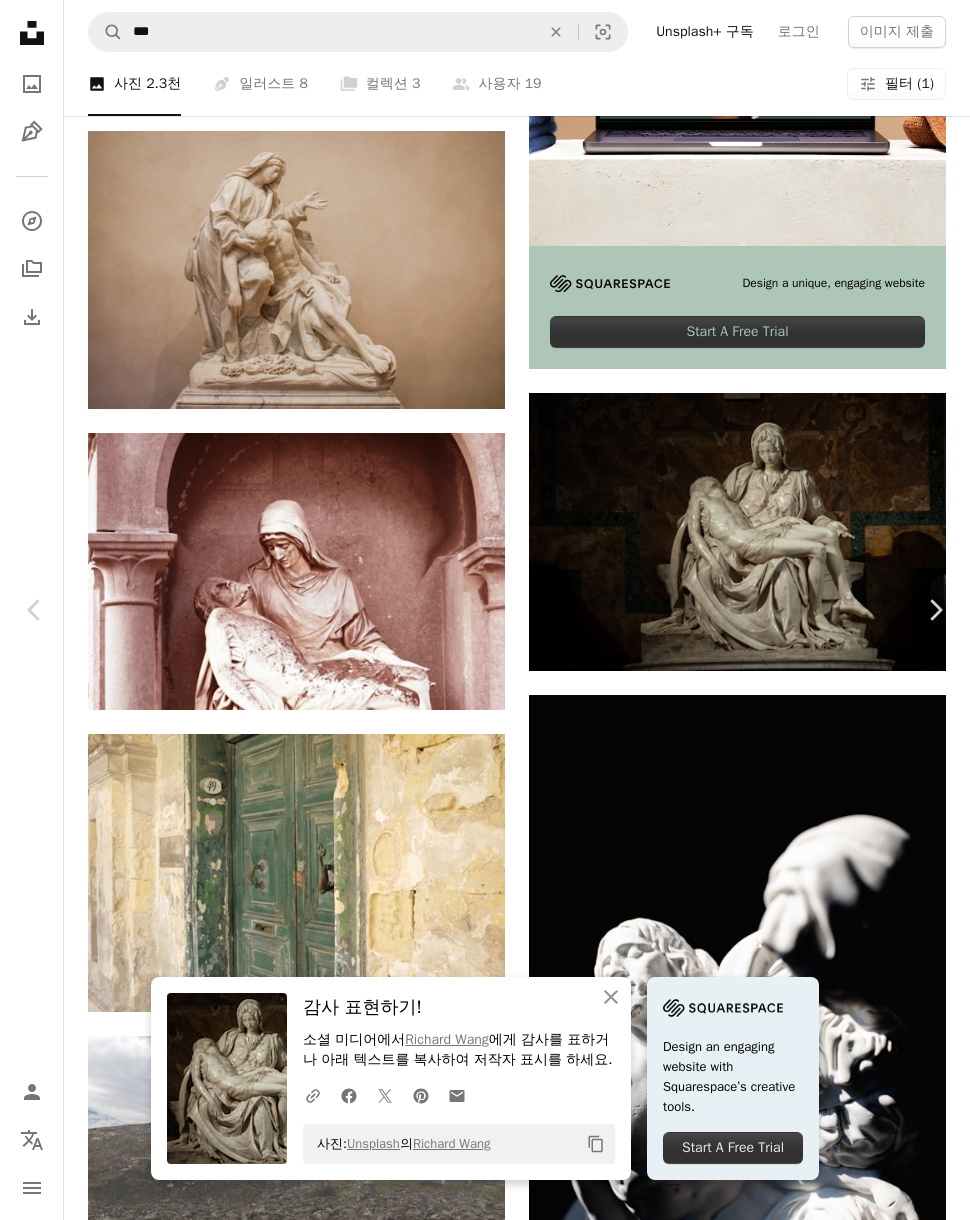 click on "( 4256 x 2832 )" at bounding box center [816, 4443] 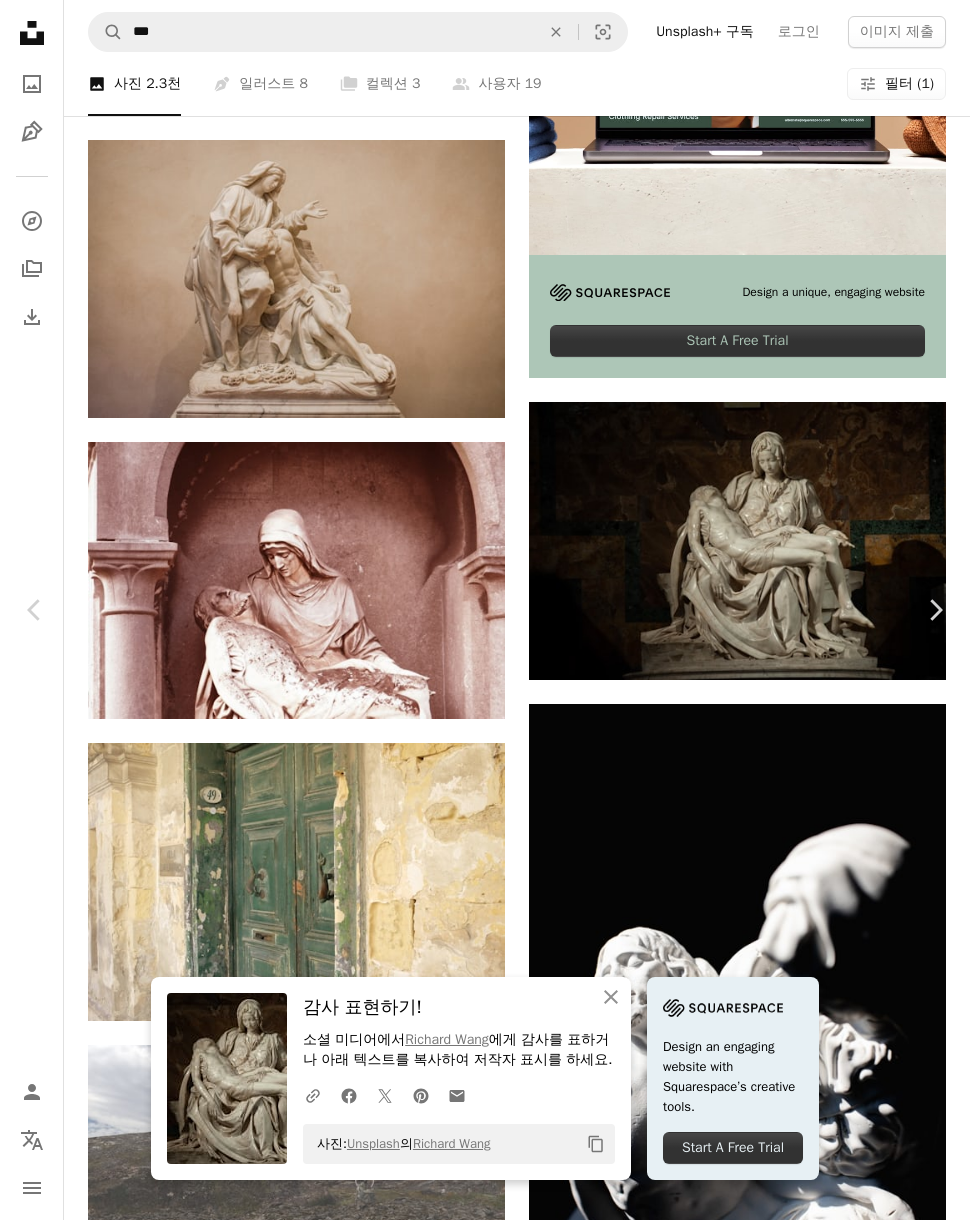 scroll, scrollTop: 832, scrollLeft: 0, axis: vertical 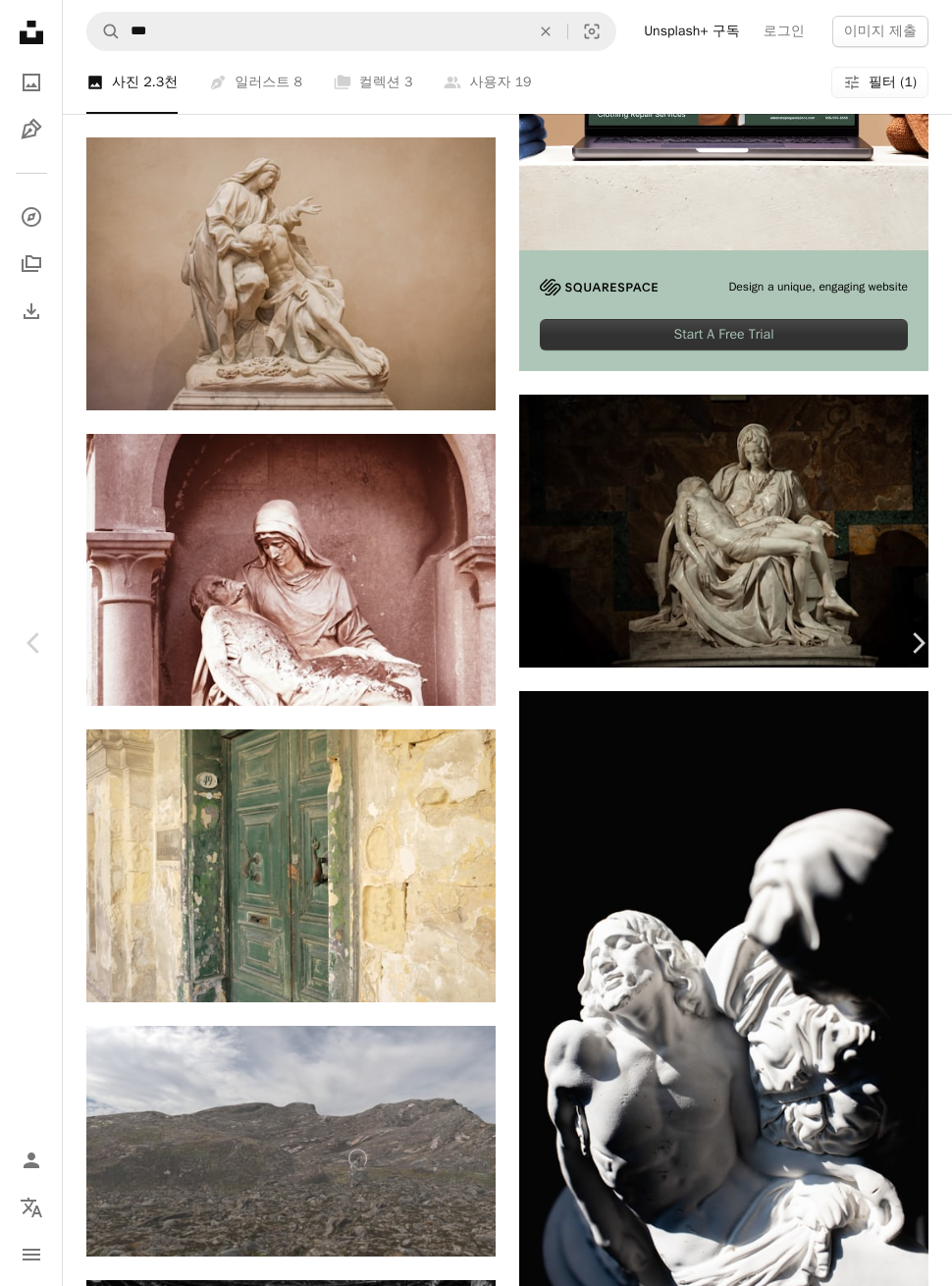 click on "An X shape Chevron left Chevron right [FIRST] [LAST] 고용 가능 A checkmark inside of a circle A heart A plus sign 이미지 편집   Plus sign for Unsplash+ 무료 다운로드 Chevron down Zoom in 조회수 7,615 다운로드 203 A forward-right arrow 공유 Info icon 정보 More Actions Calendar outlined 2025년 2월 2일 에 게시됨 Camera NIKON CORPORATION, NIKON D700 Safety Unsplash 라이선스 하에서 무료로 사용 가능 박물관 조상 피에타 여자 예술 사람의 얼굴 여성 성인 조각 머리 퍼블릭 도메인 이미지 iStock에서 프리미엄 관련 이미지 찾아보기  |  코드 UNSPLASH20로 20% 할인 혜택 받기 iStock에서 더 많은 자료 보기  ↗ 관련 이미지 A heart A plus sign [FIRST] [LAST] Arrow pointing down A heart A plus sign [INITIAL] [LAST] 고용 가능 A checkmark inside of a circle Arrow pointing down A heart A plus sign [INITIAL] [LAST] 고용 가능 용" at bounding box center (476, 15924) 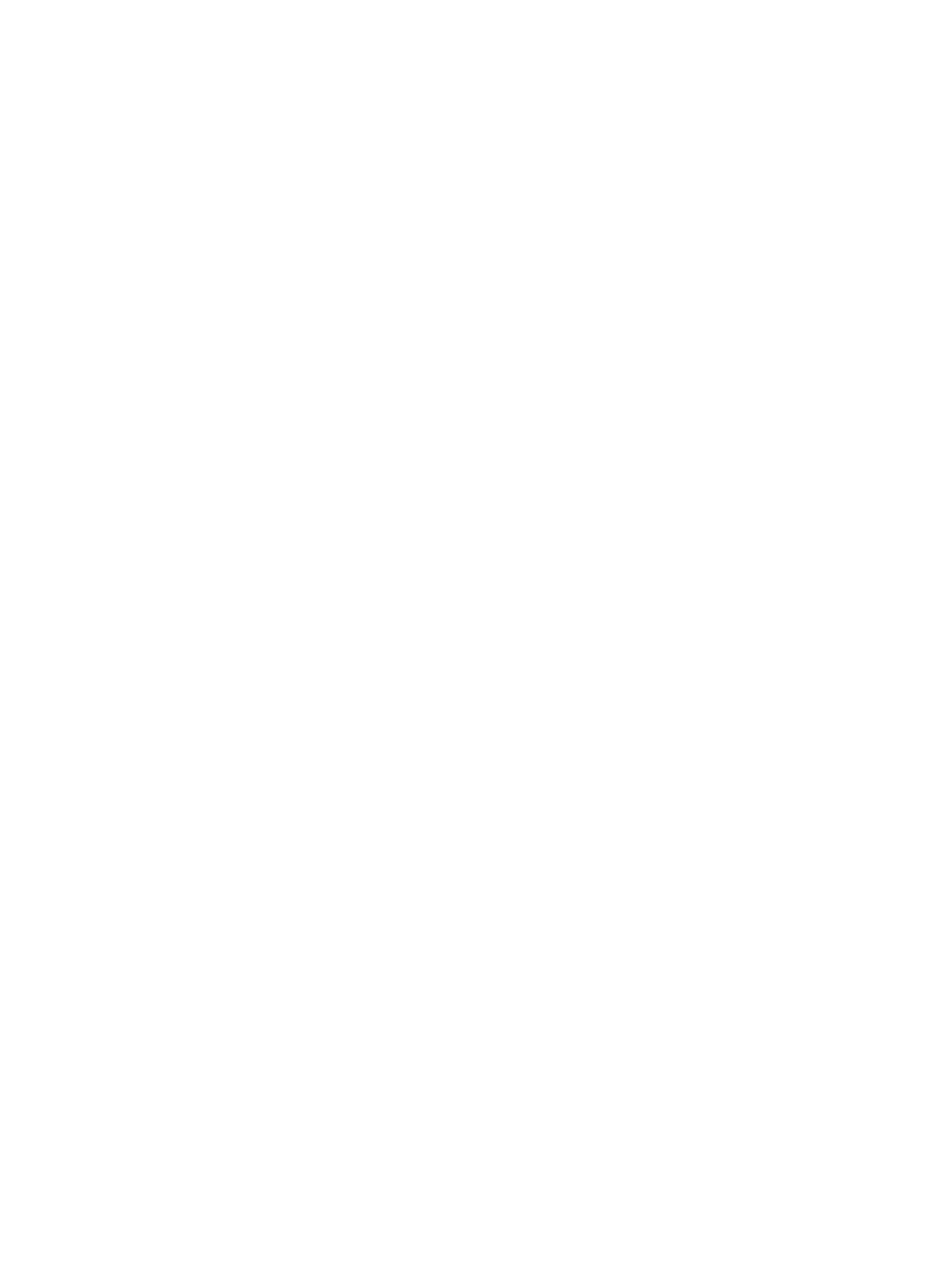 scroll, scrollTop: 10395, scrollLeft: 0, axis: vertical 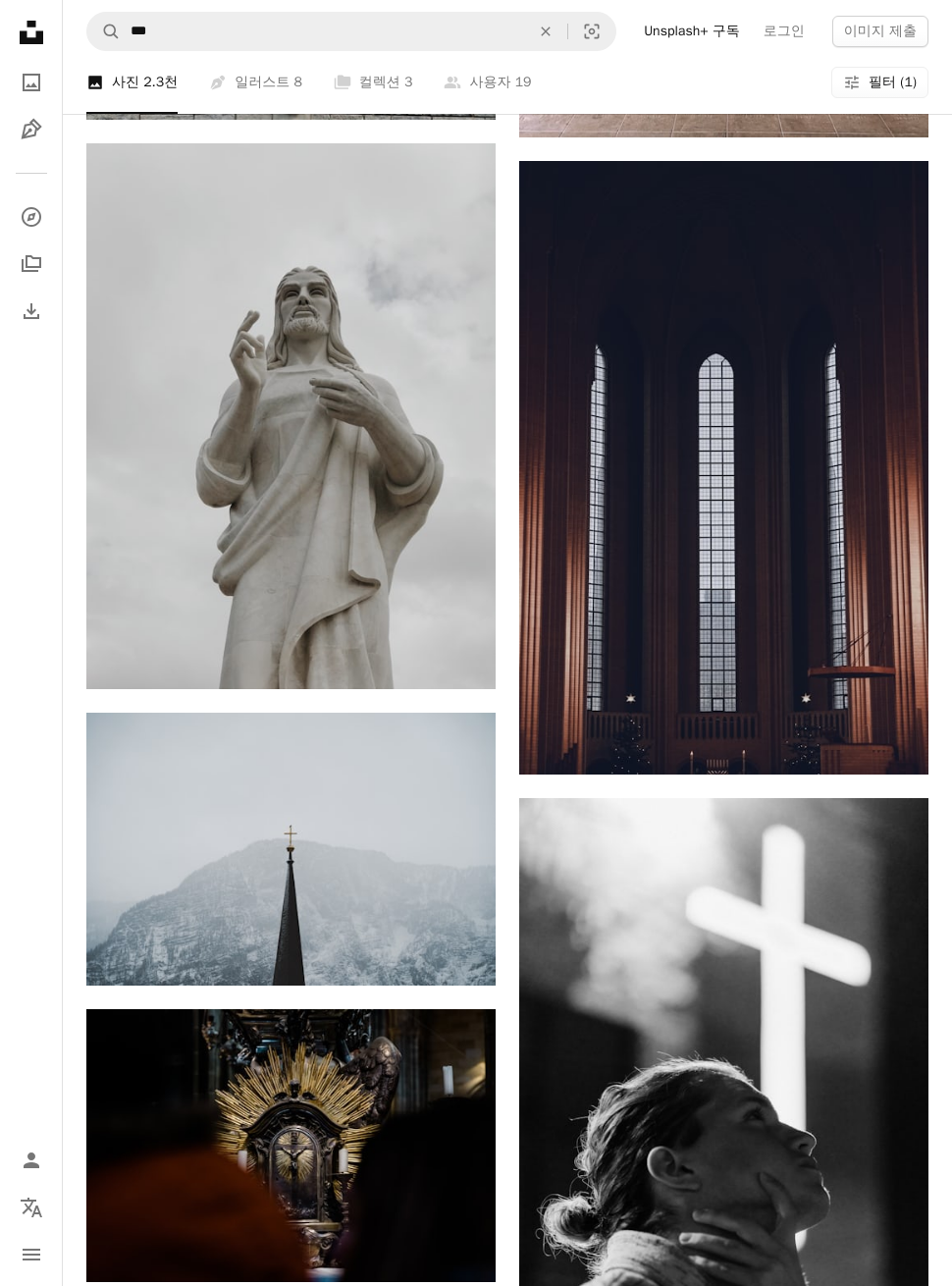 click on "An X shape" 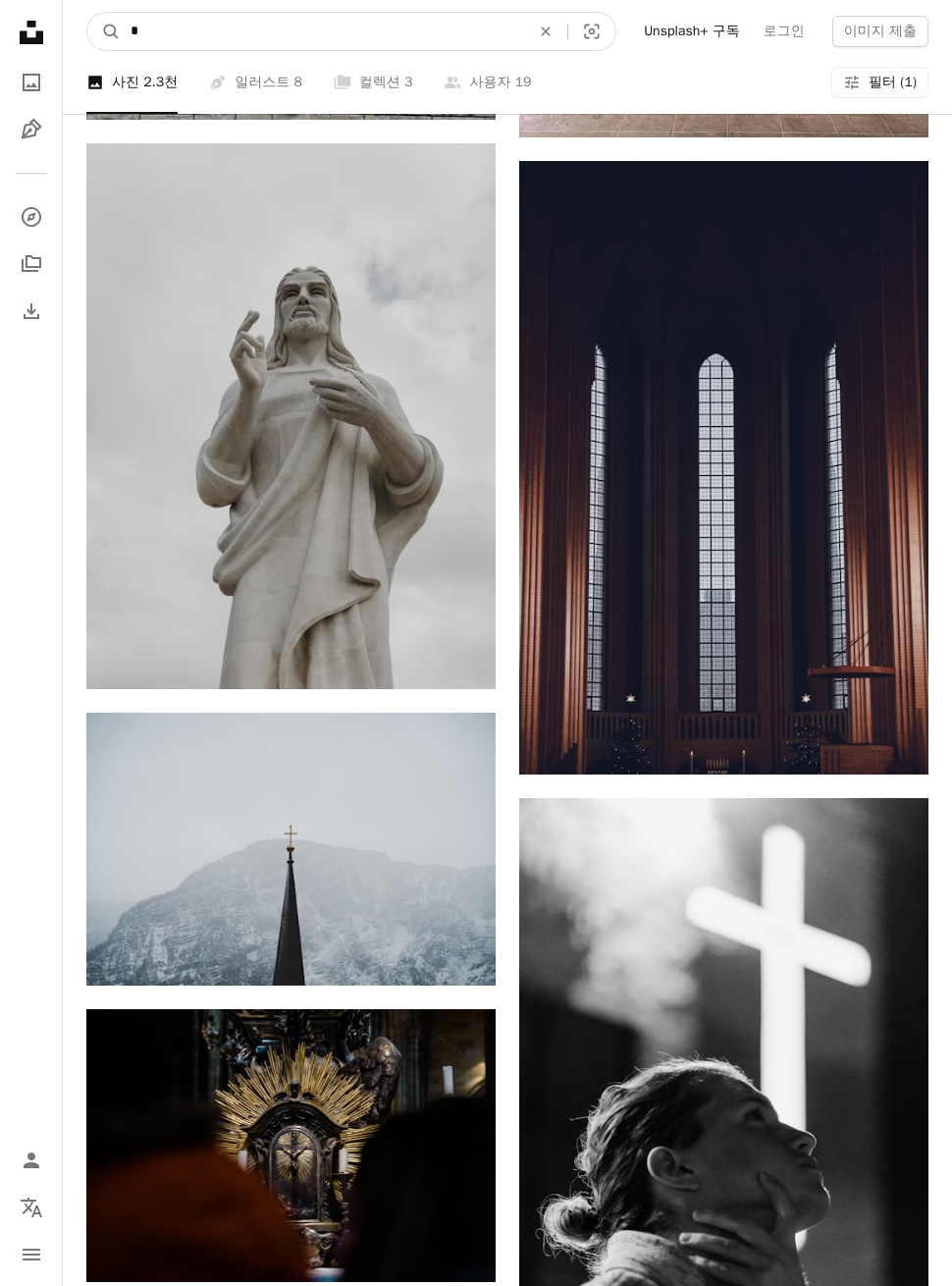 type on "**" 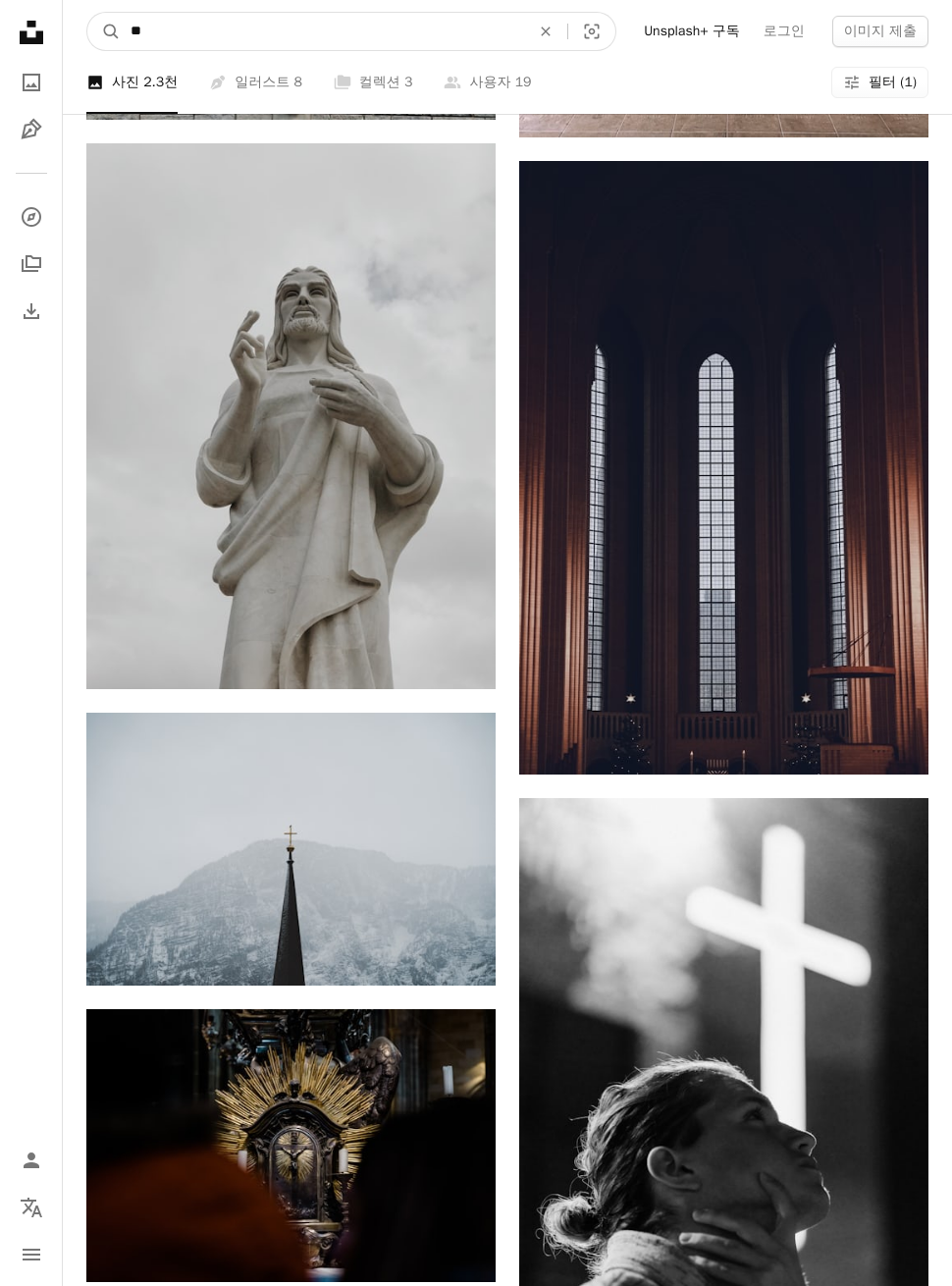 click on "A magnifying glass" at bounding box center (104, 31) 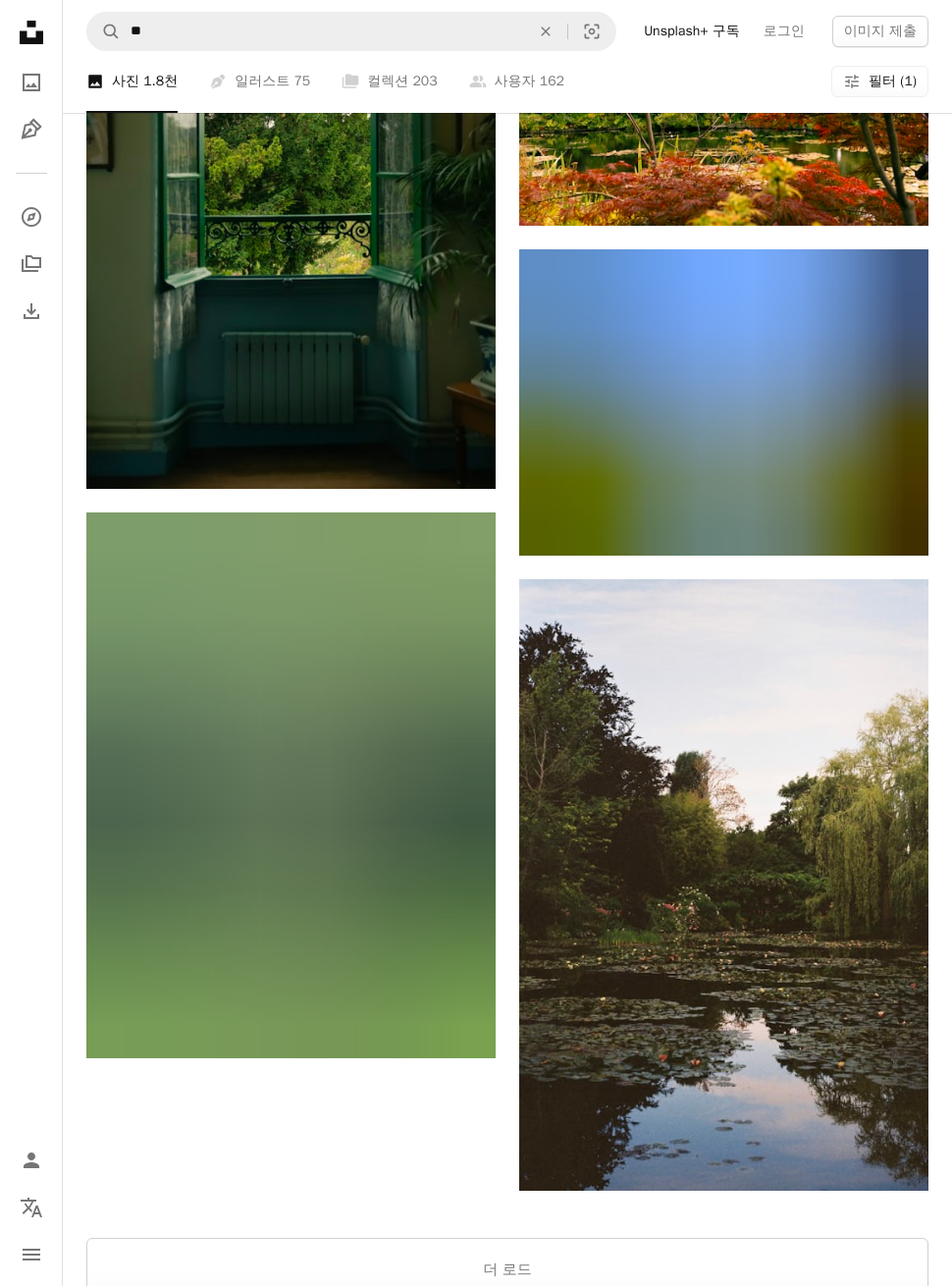 scroll, scrollTop: 3503, scrollLeft: 0, axis: vertical 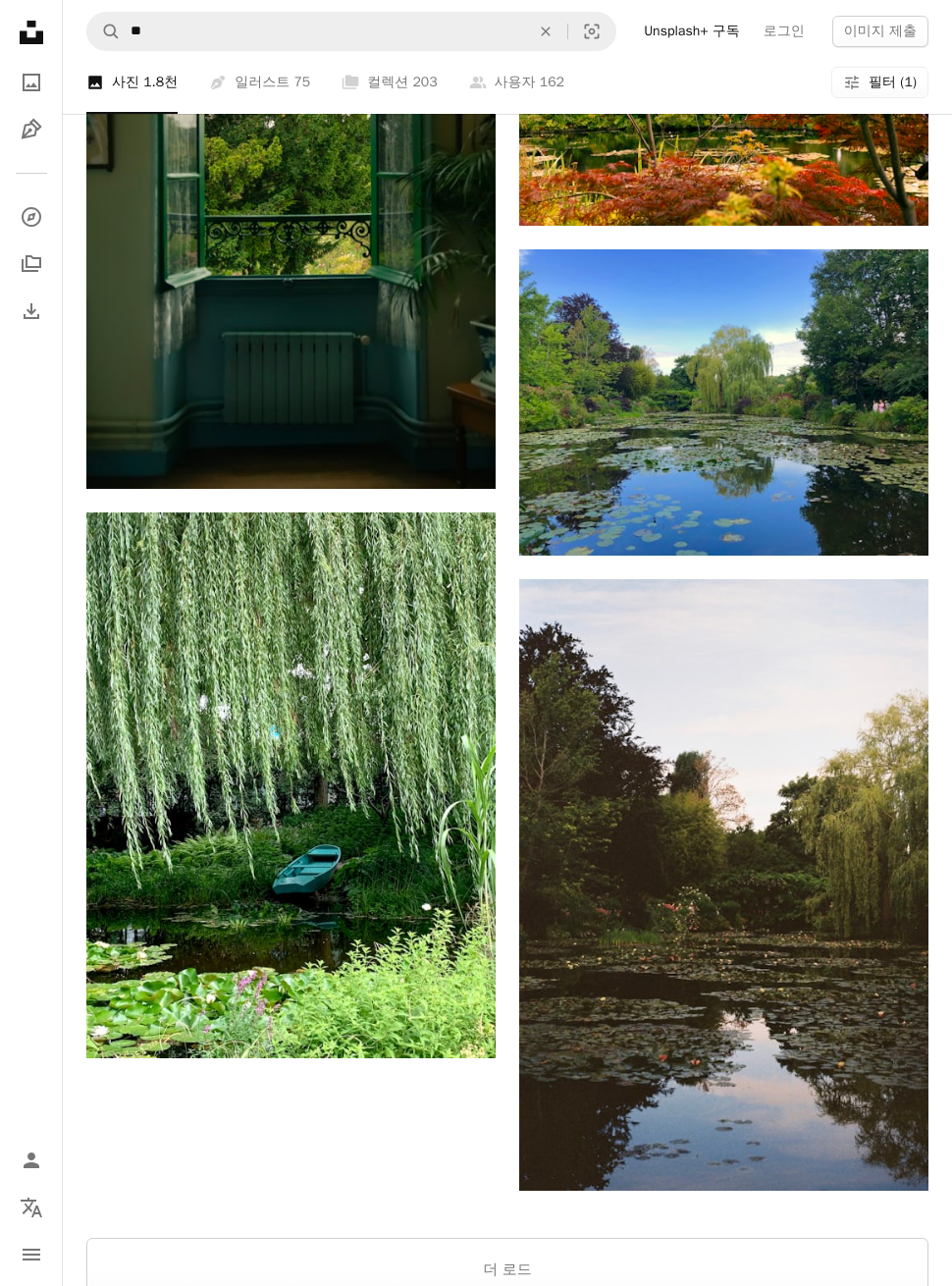 click at bounding box center [291, 785] 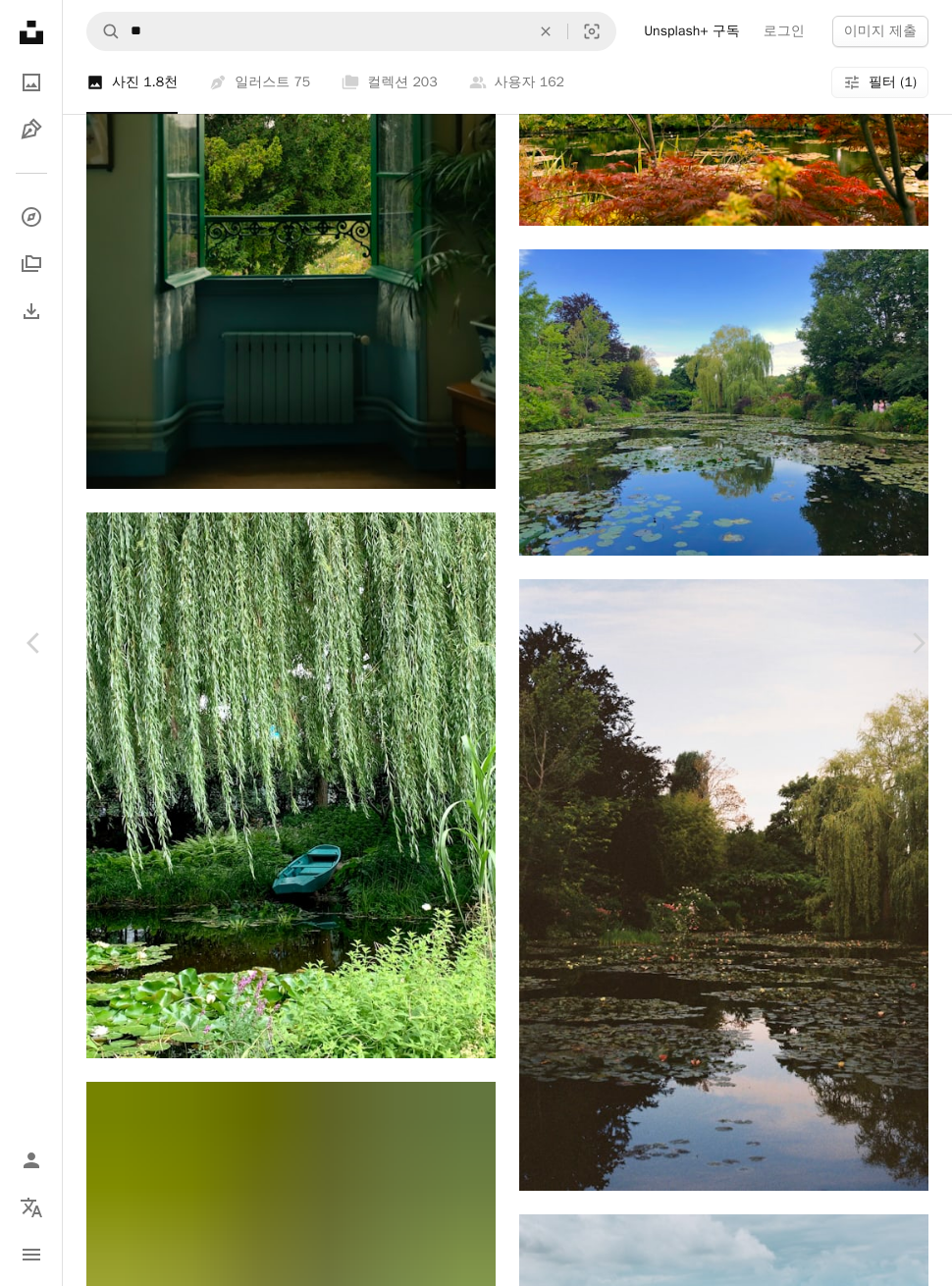 scroll, scrollTop: 9309, scrollLeft: 0, axis: vertical 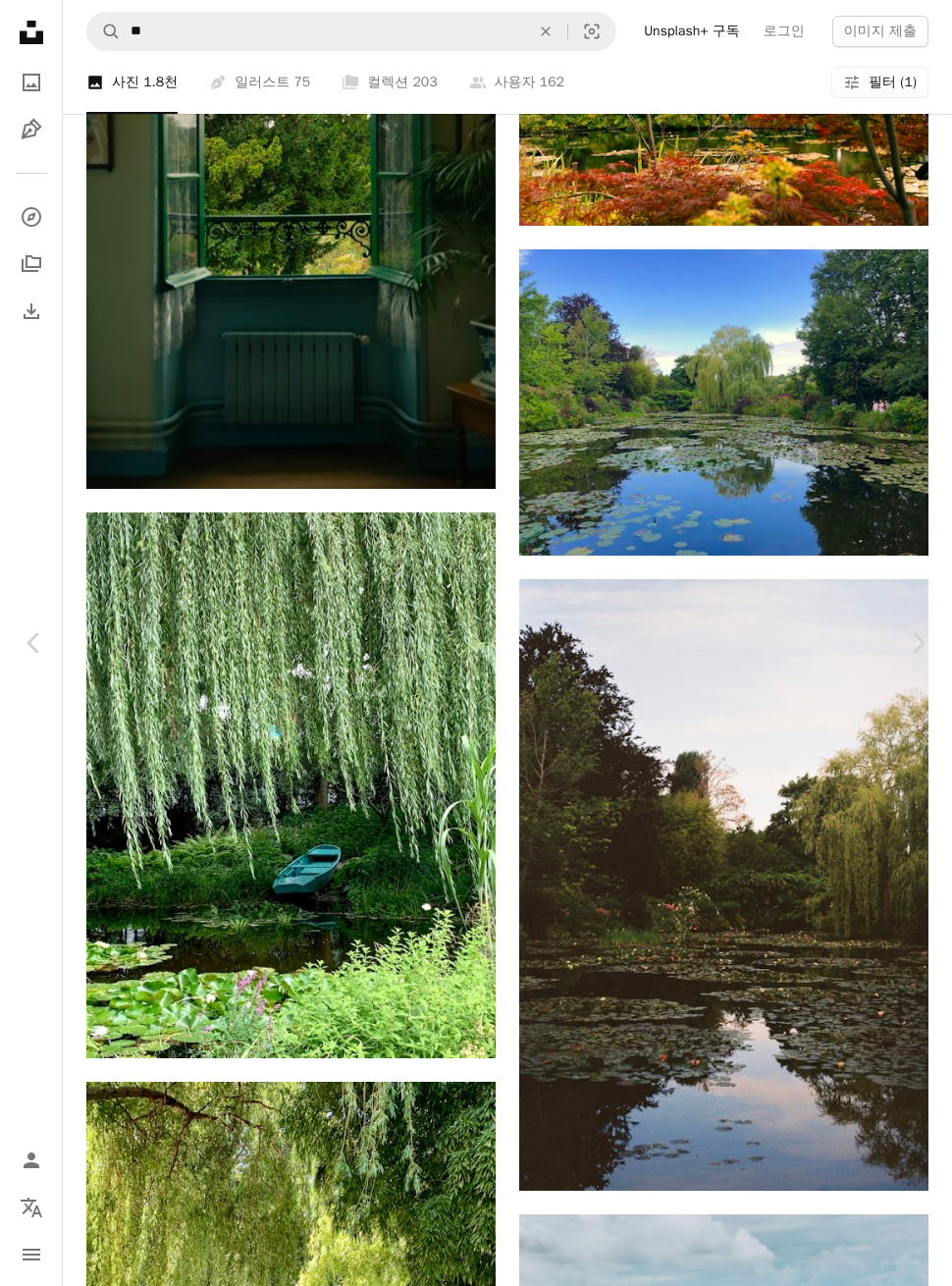 click on "An X shape Chevron left Chevron right [FIRST] [INITIAL] [INITIAL] A heart A plus sign 이미지 편집   Plus sign for Unsplash+ 무료 다운로드 Chevron down Zoom in 조회수 62,714 다운로드 1,246 A forward-right arrow 공유 Info icon 정보 More Actions A map marker [INSTITUTION], [STREET], [CITY], [COUNTRY] Calendar outlined 2022년 3월 9일 에 게시됨 Safety Unsplash 라이선스 하에서 무료로 사용 가능 봄 정원 공원 연못 모네 모네 정원 블루 보트 땅 녹색 식물 배 차 수송 바깥 빈 [COUNTRY] 버드나무 무료 사진 iStock에서 프리미엄 관련 이미지 찾아보기  |  코드 UNSPLASH20로 20% 할인 혜택 받기 iStock에서 더 많은 자료 보기  ↗ 관련 이미지 A heart A plus sign [FIRST] [LAST] Arrow pointing down Plus sign for Unsplash+ A heart A plus sign [FIRST] [LAST] Unsplash+ 용 A lock   다운로드 A heart A plus sign [FIRST] [LAST] Arrow pointing down Plus sign for Unsplash+ A heart A plus sign [INSTITUTION] Unsplash+ 용 A lock" at bounding box center [476, 6926] 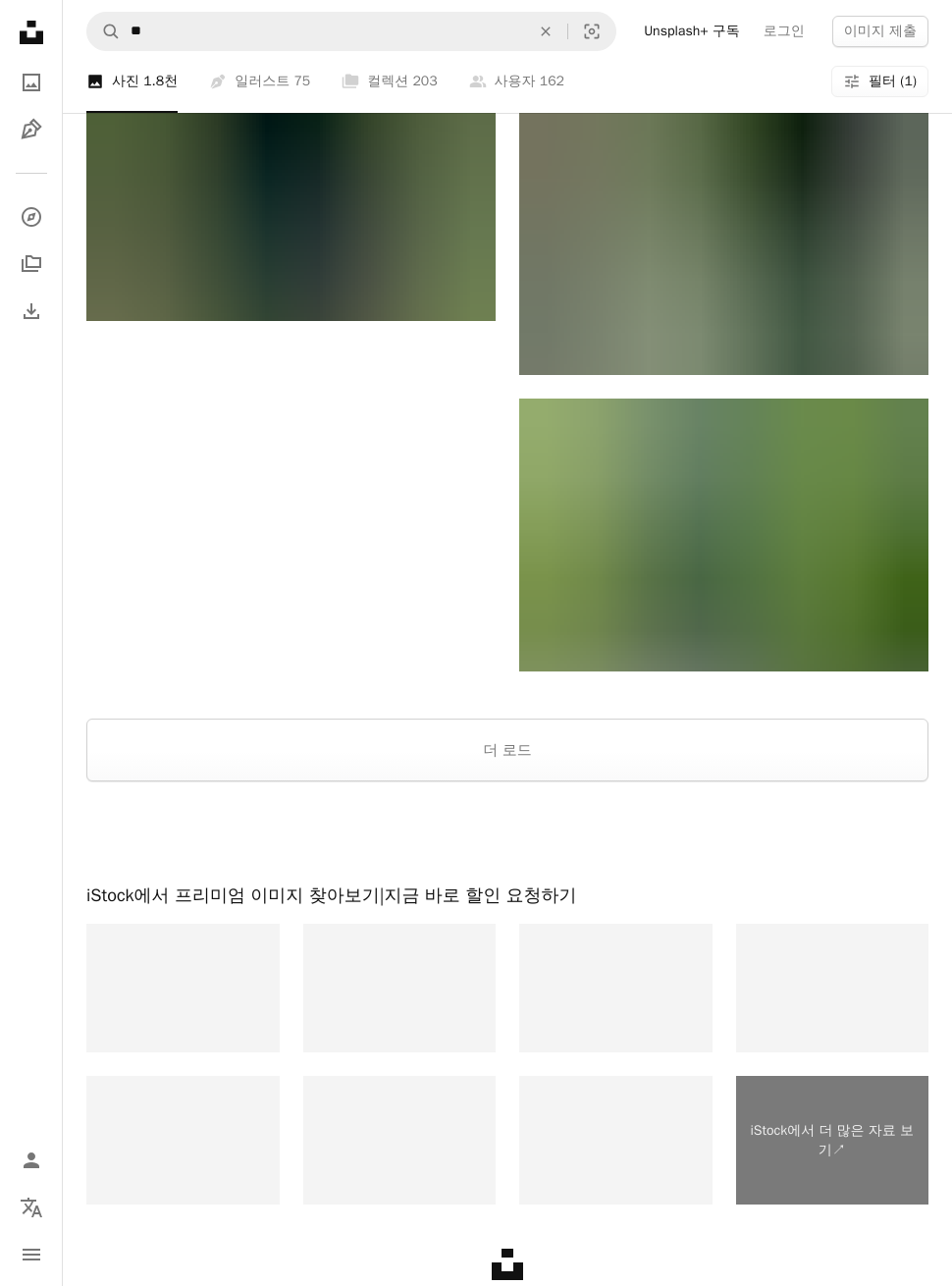 scroll, scrollTop: 8423, scrollLeft: 0, axis: vertical 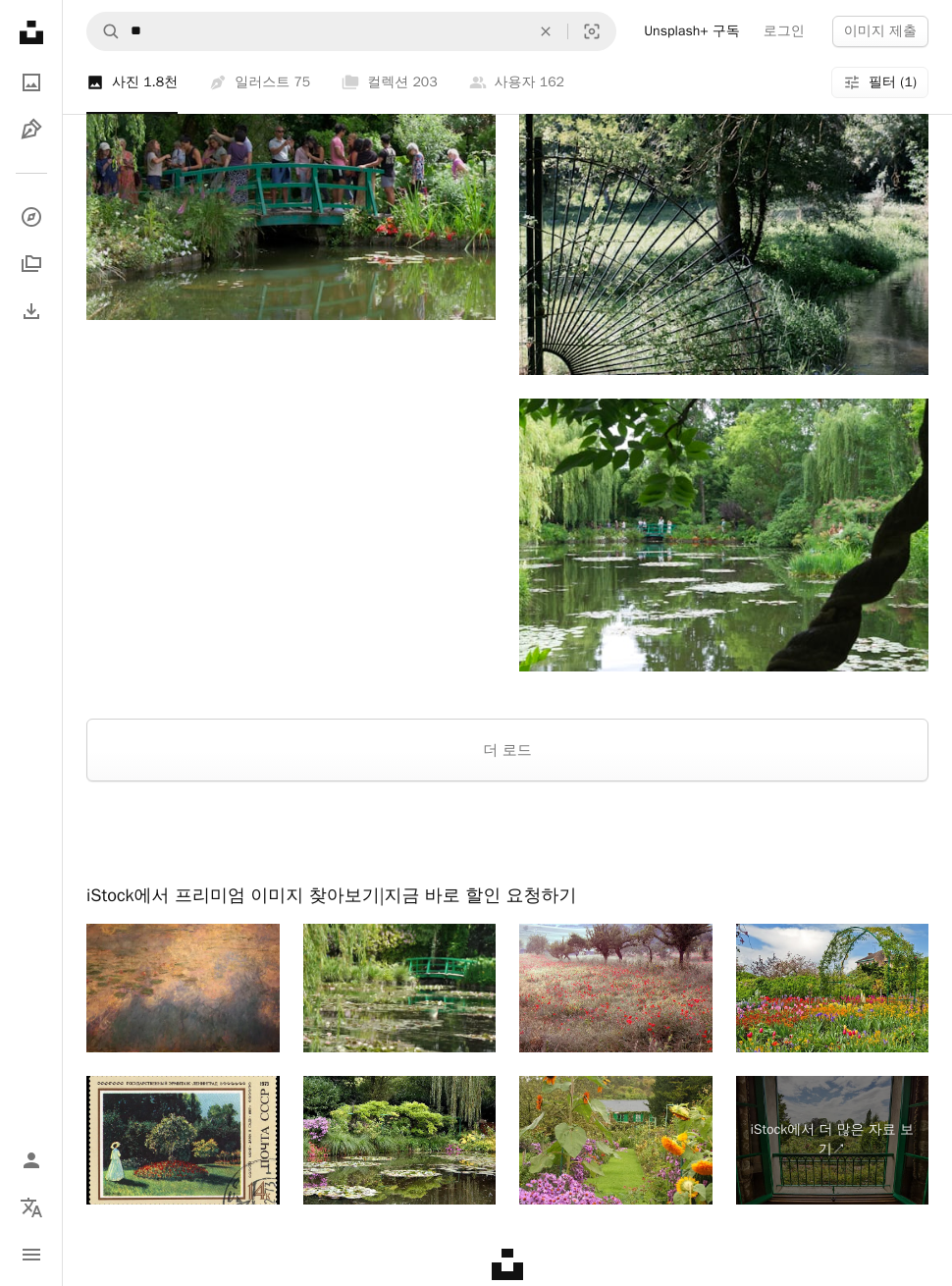 click on "더 로드" at bounding box center [507, 750] 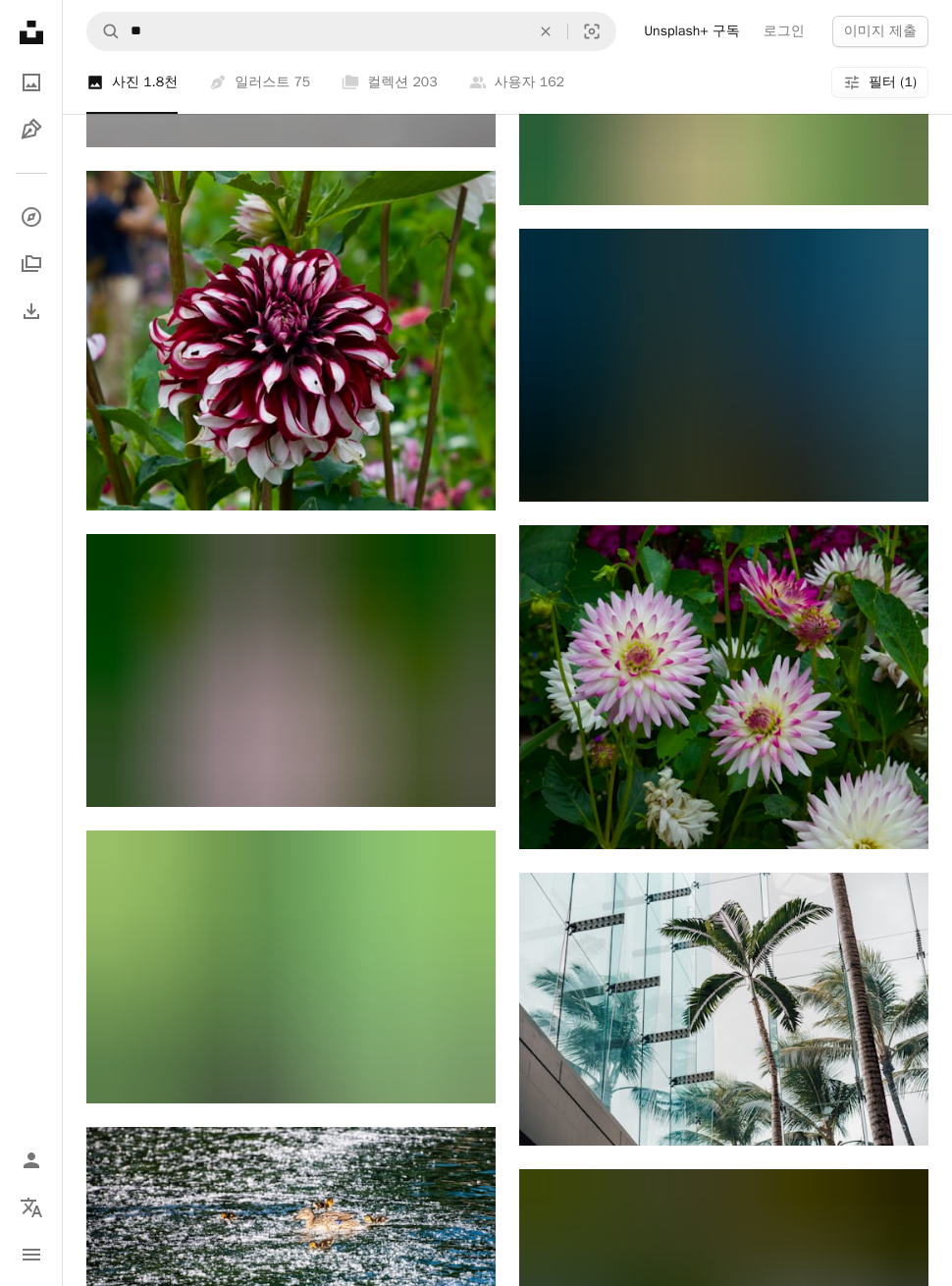 scroll, scrollTop: 10753, scrollLeft: 0, axis: vertical 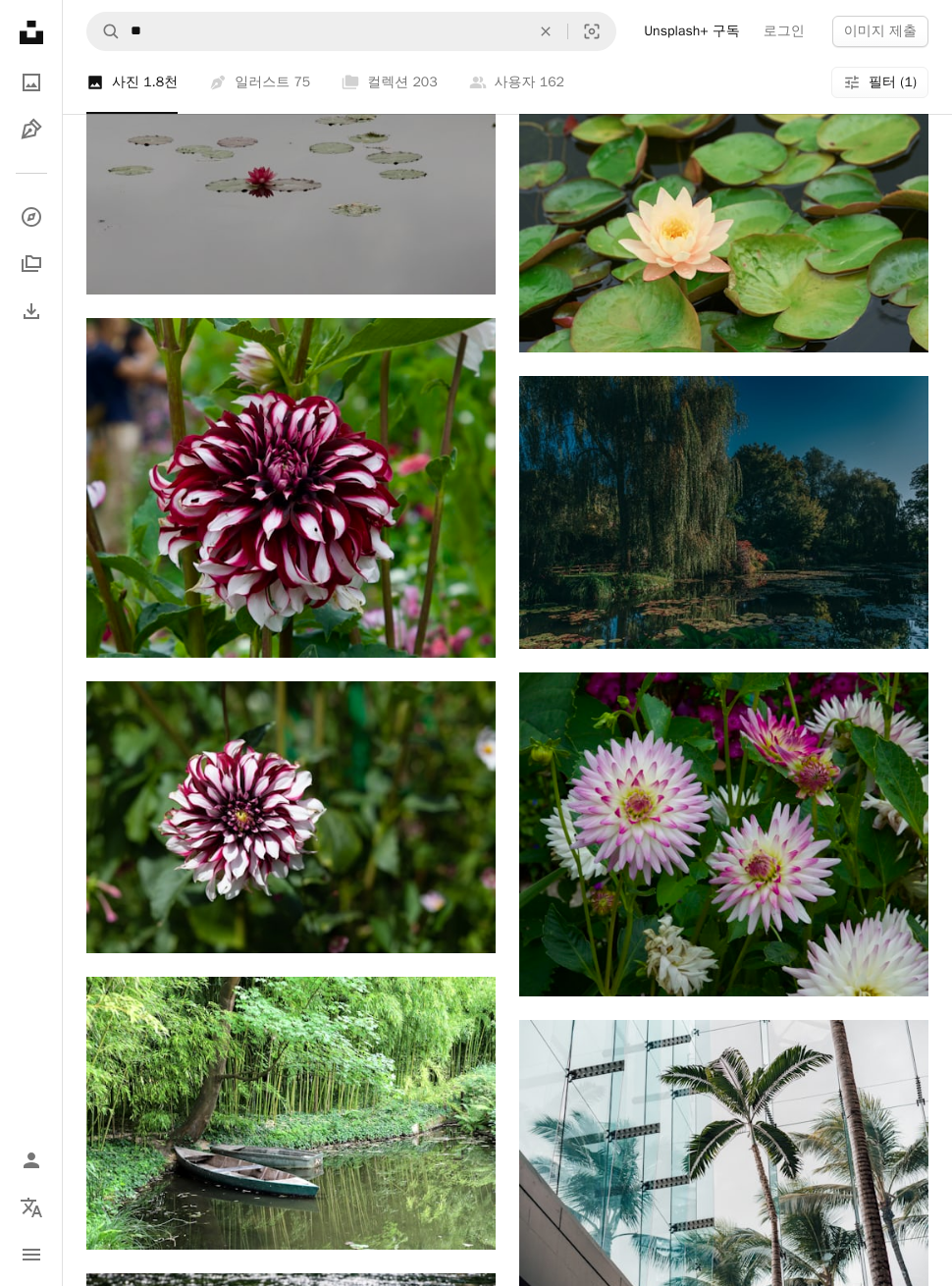 click at bounding box center [723, 512] 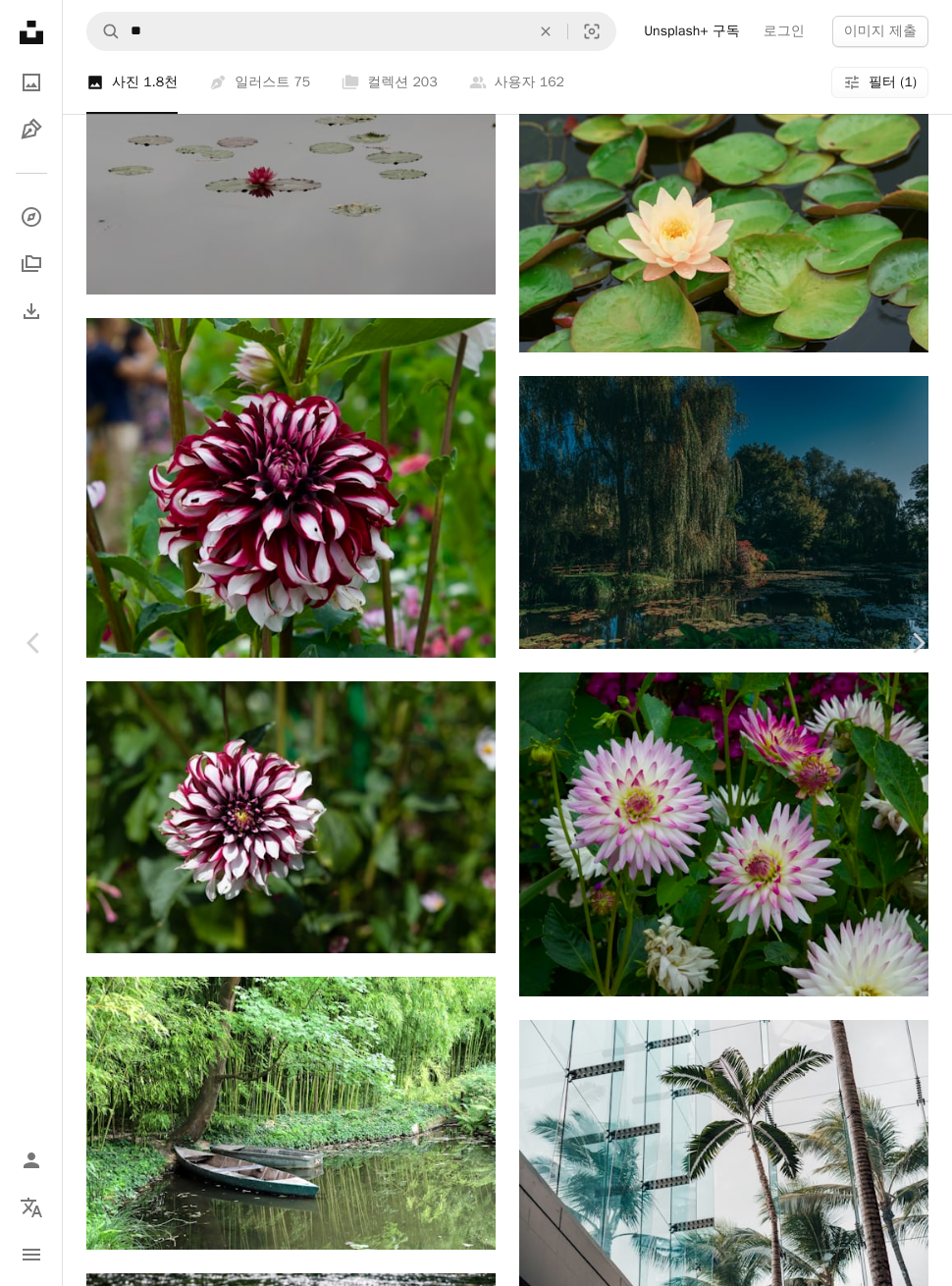scroll, scrollTop: 0, scrollLeft: 0, axis: both 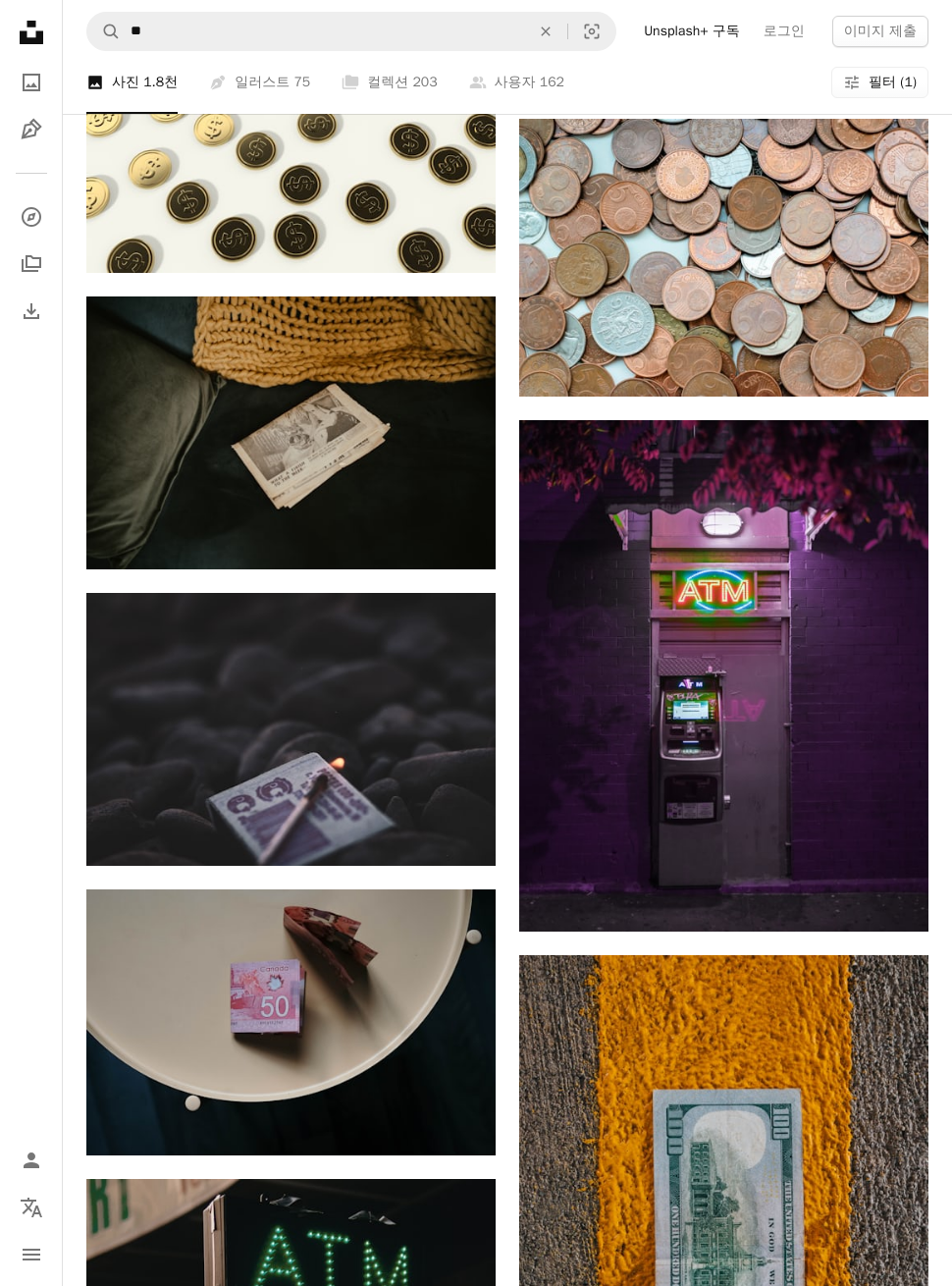 click on "An X shape" 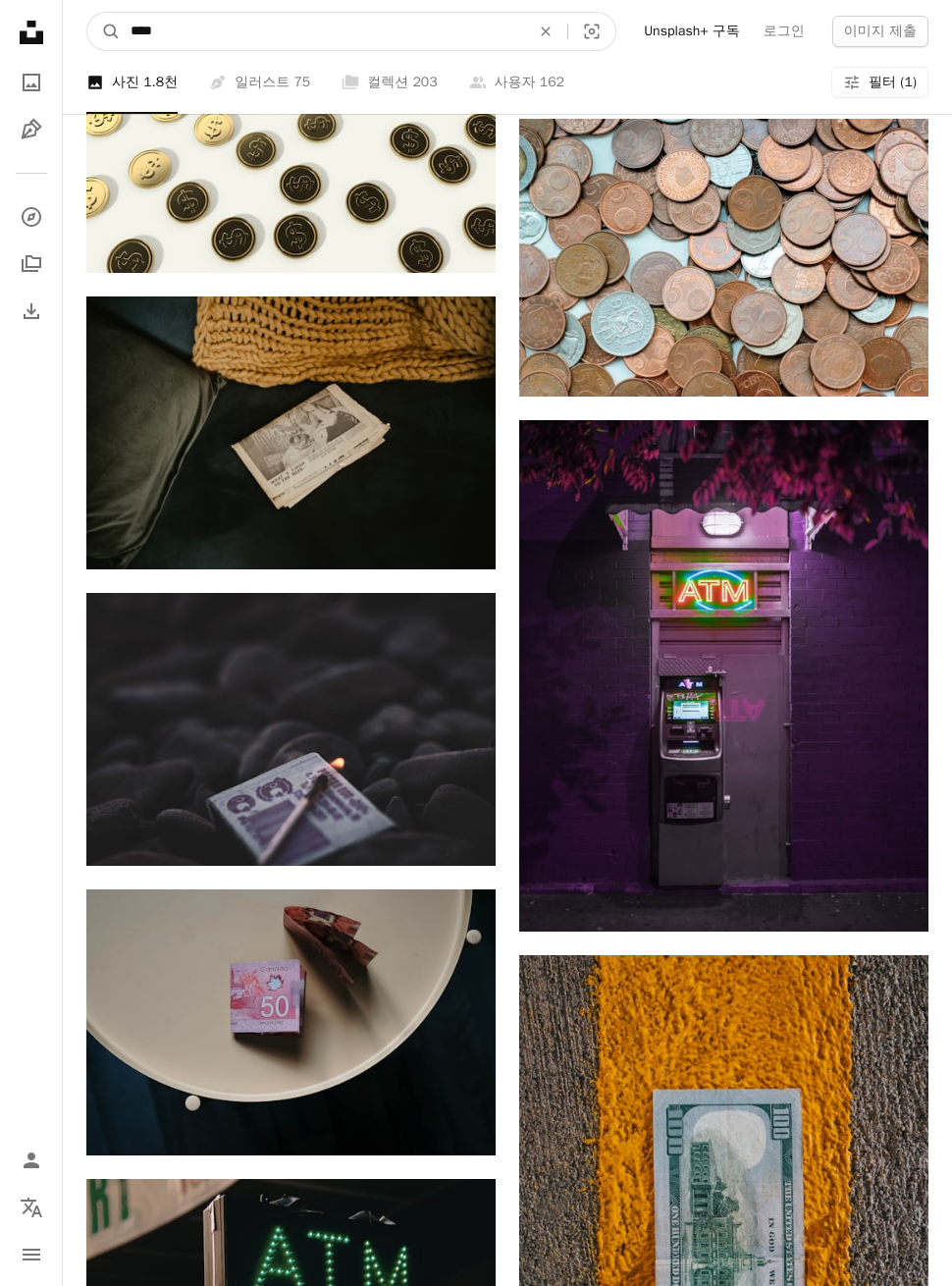 type on "****" 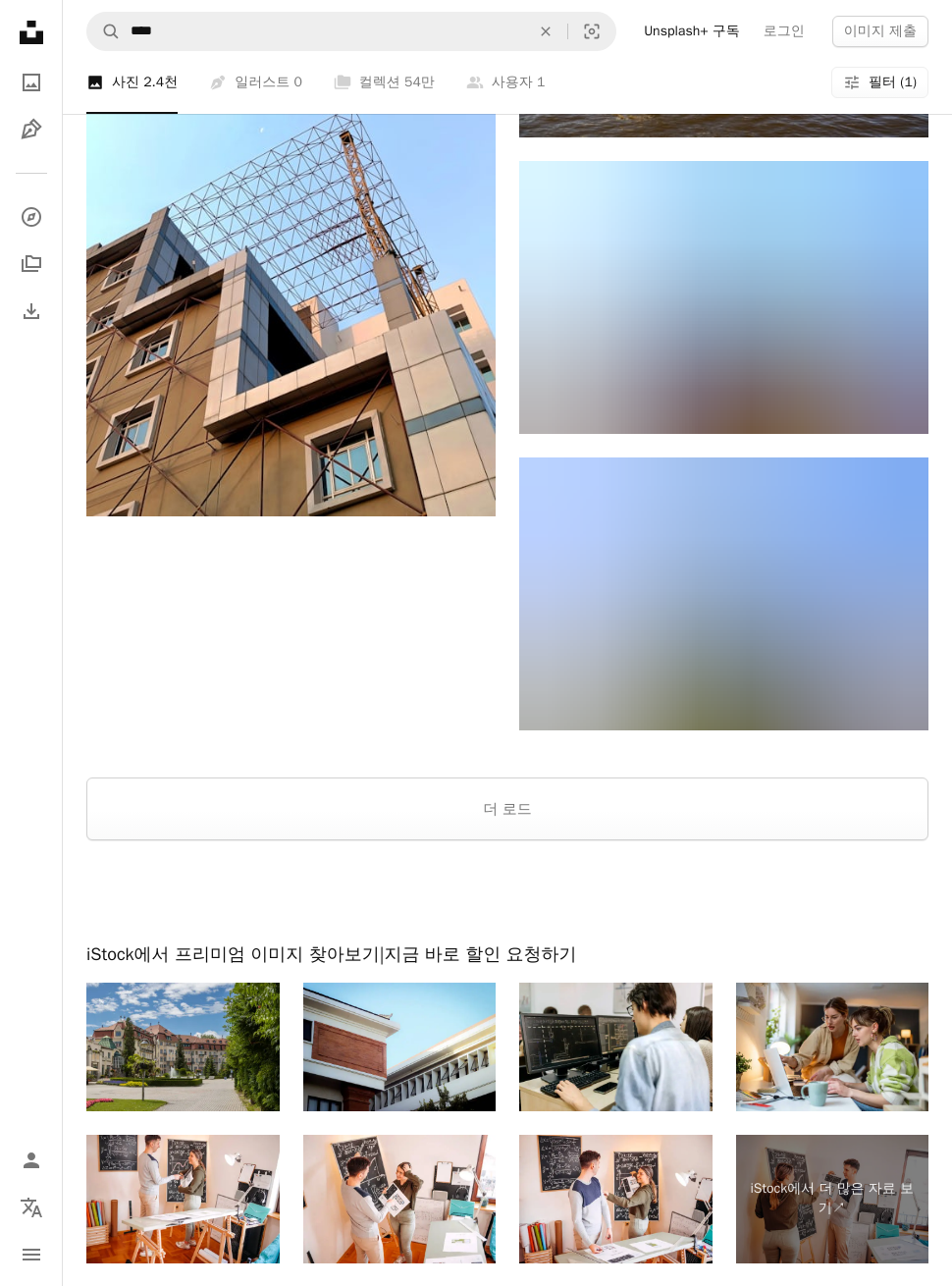 scroll, scrollTop: 4159, scrollLeft: 0, axis: vertical 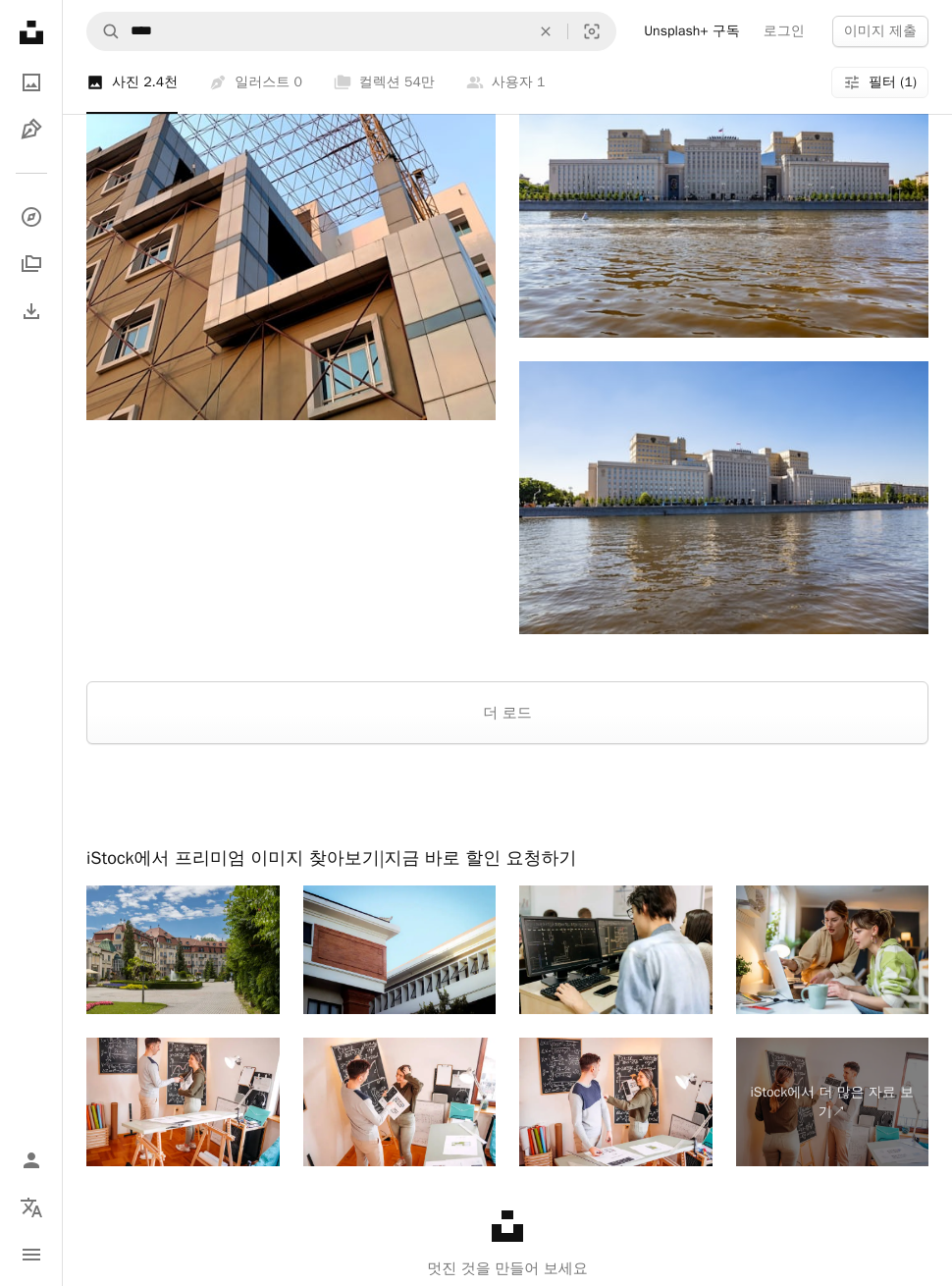 click on "더 로드" at bounding box center (507, 713) 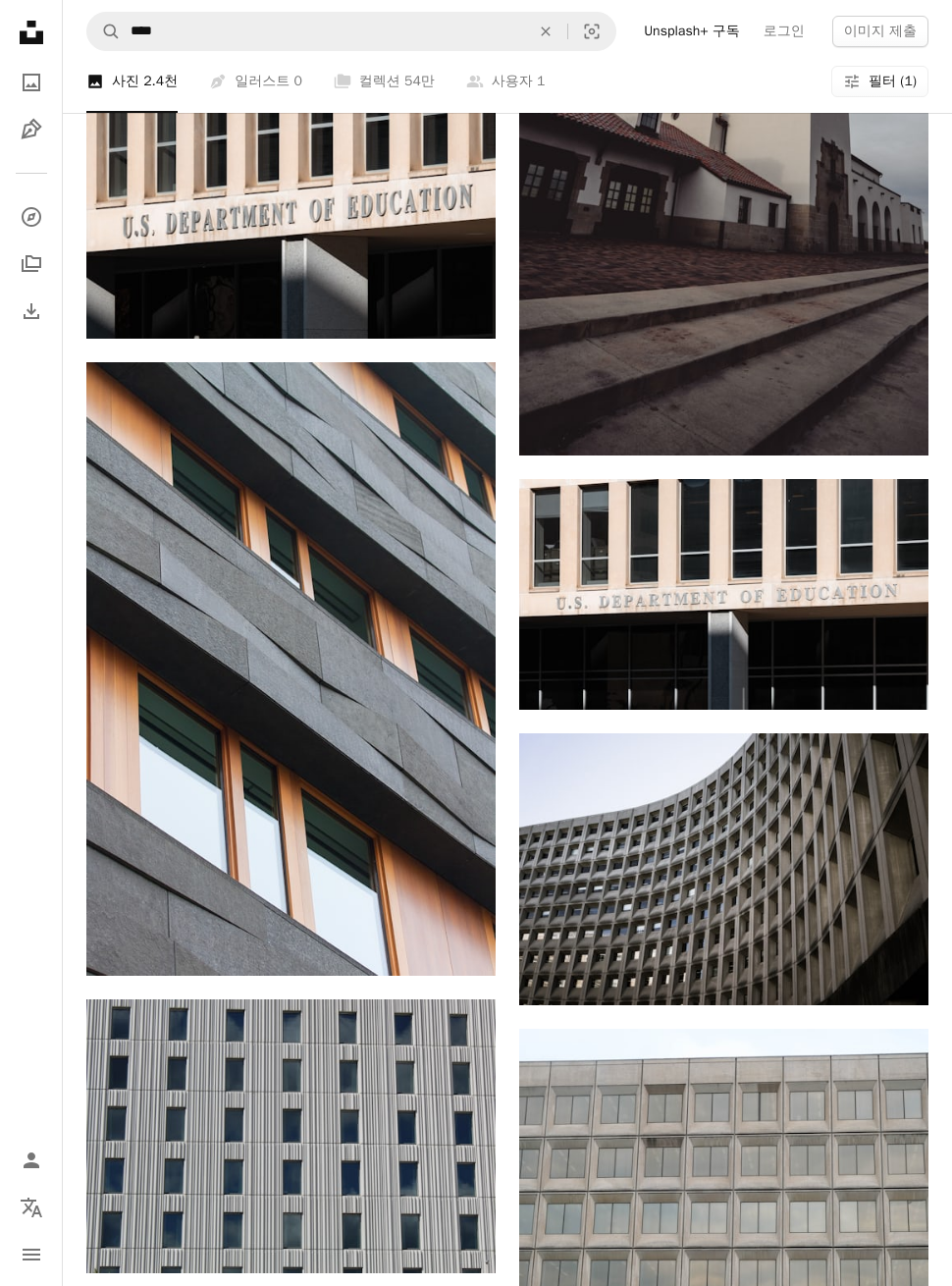scroll, scrollTop: 0, scrollLeft: 0, axis: both 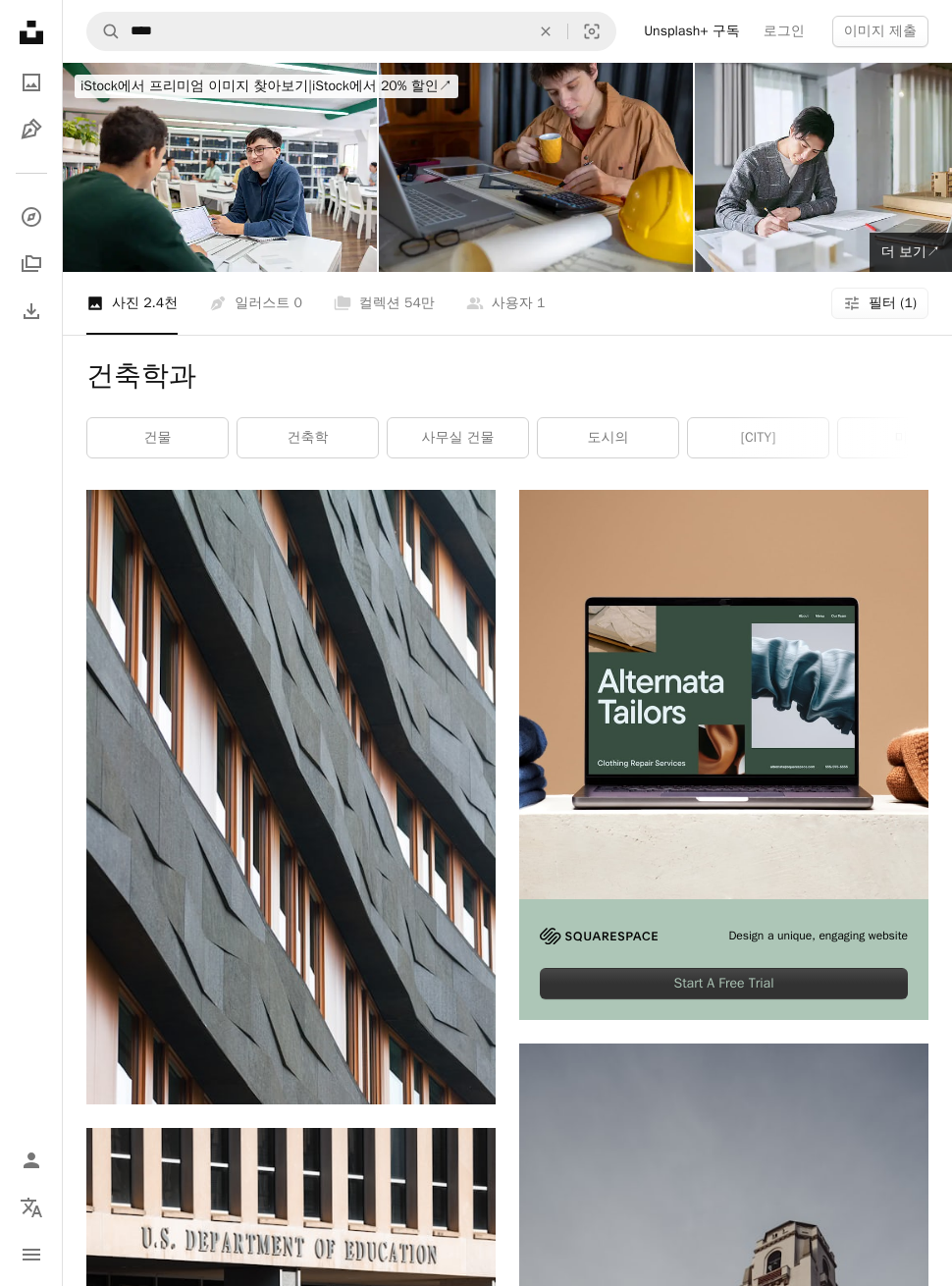 click on "An X shape" 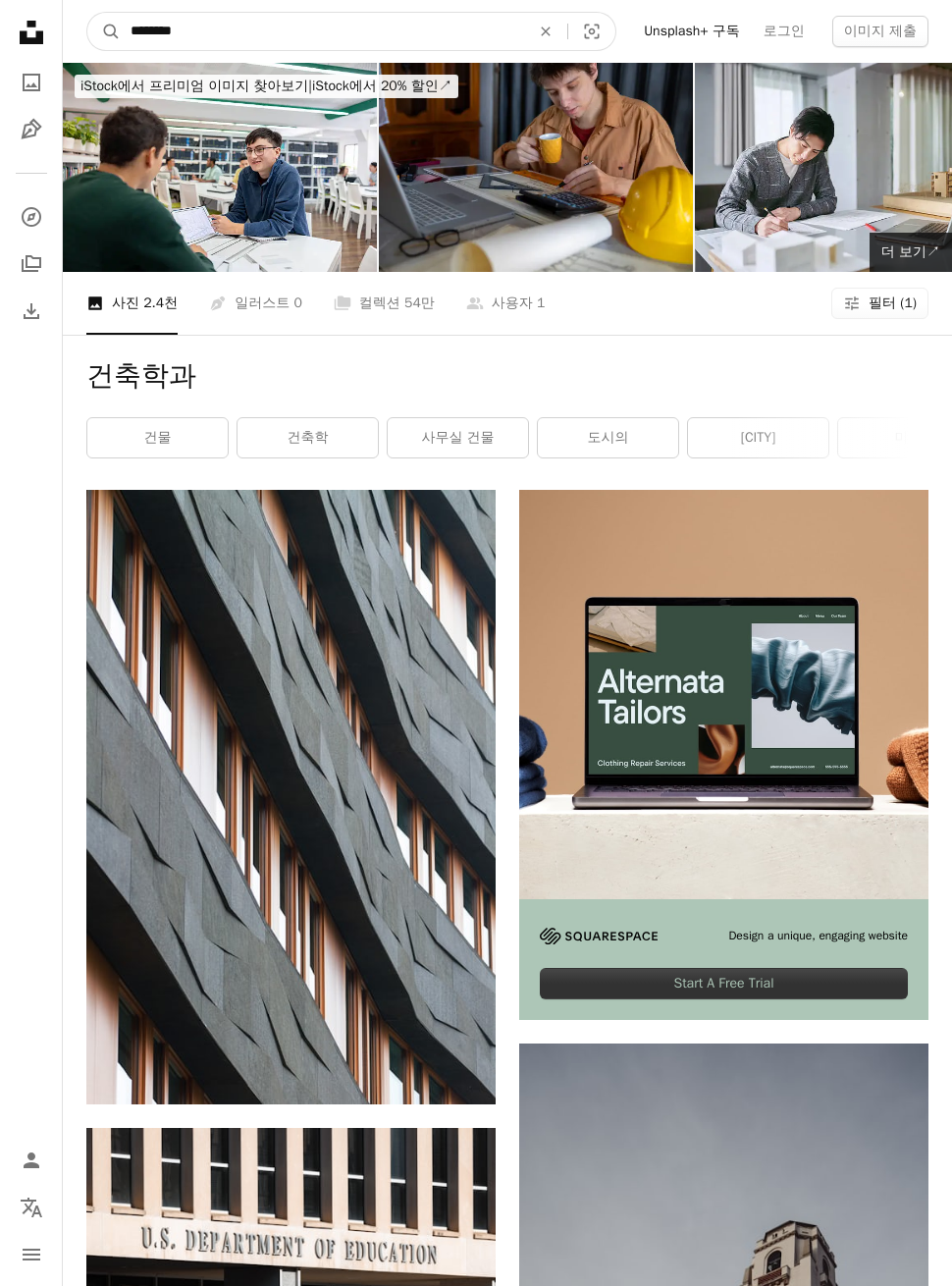 type on "*********" 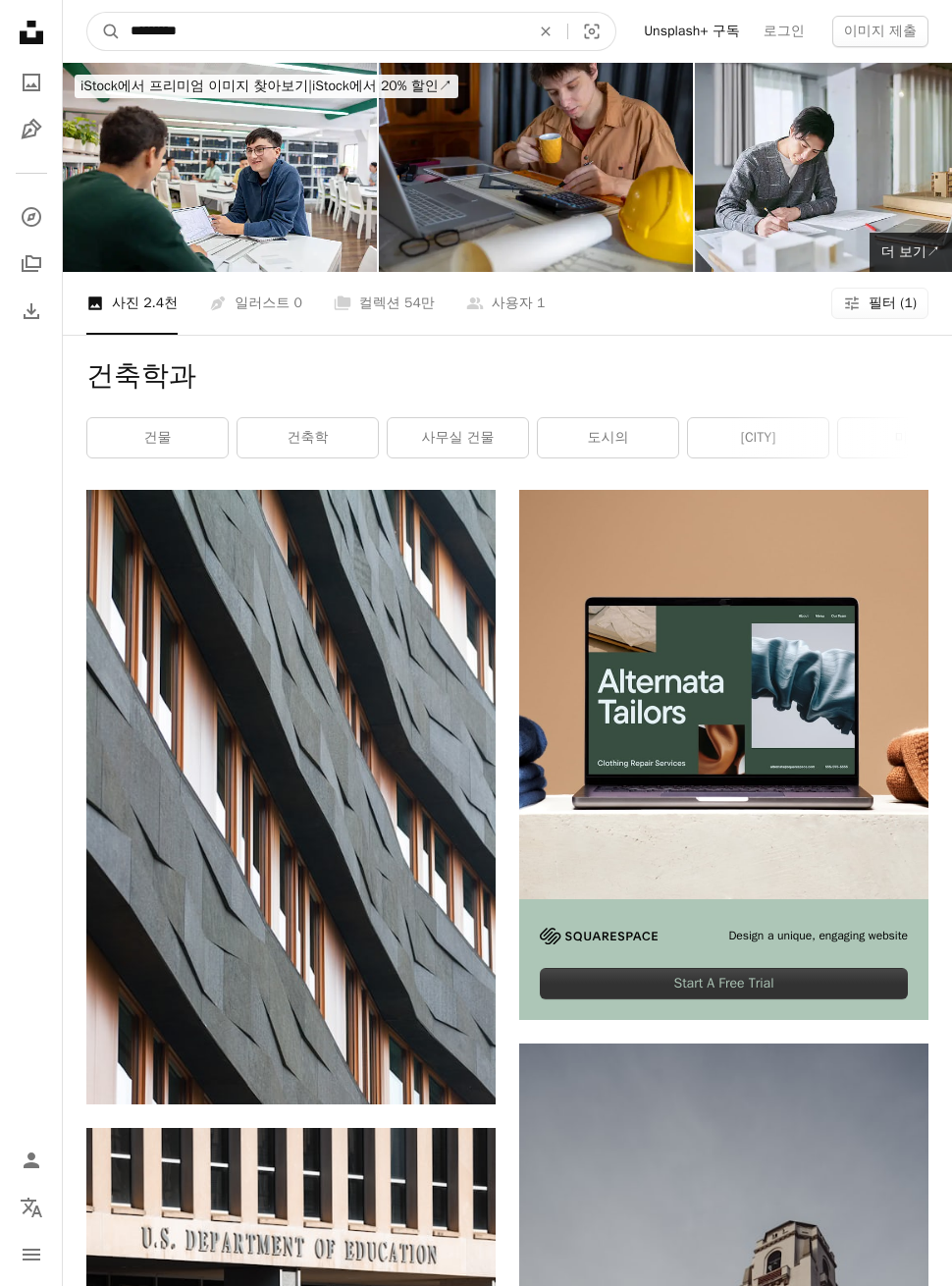click on "A magnifying glass" at bounding box center [104, 31] 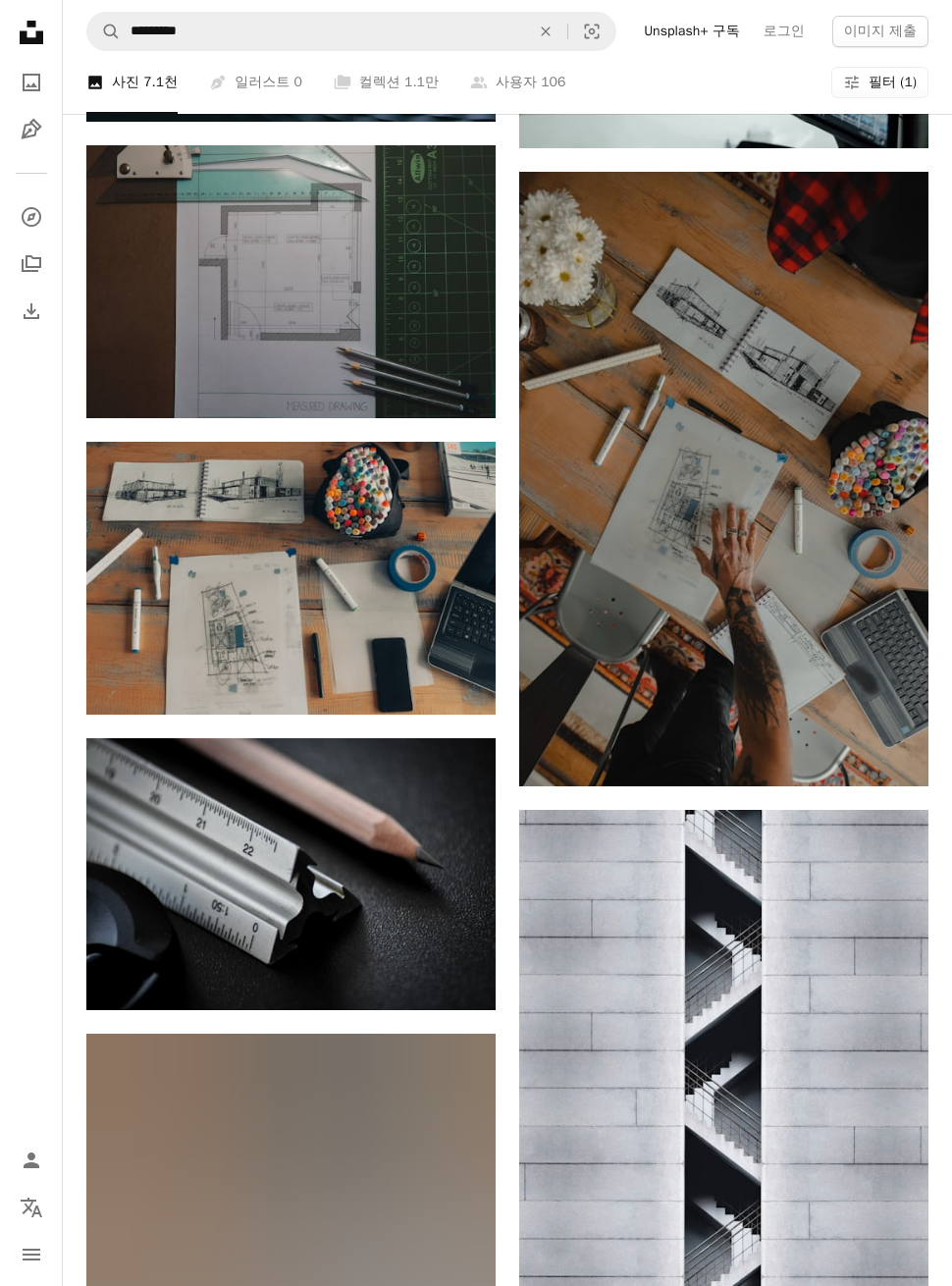 scroll, scrollTop: 2574, scrollLeft: 0, axis: vertical 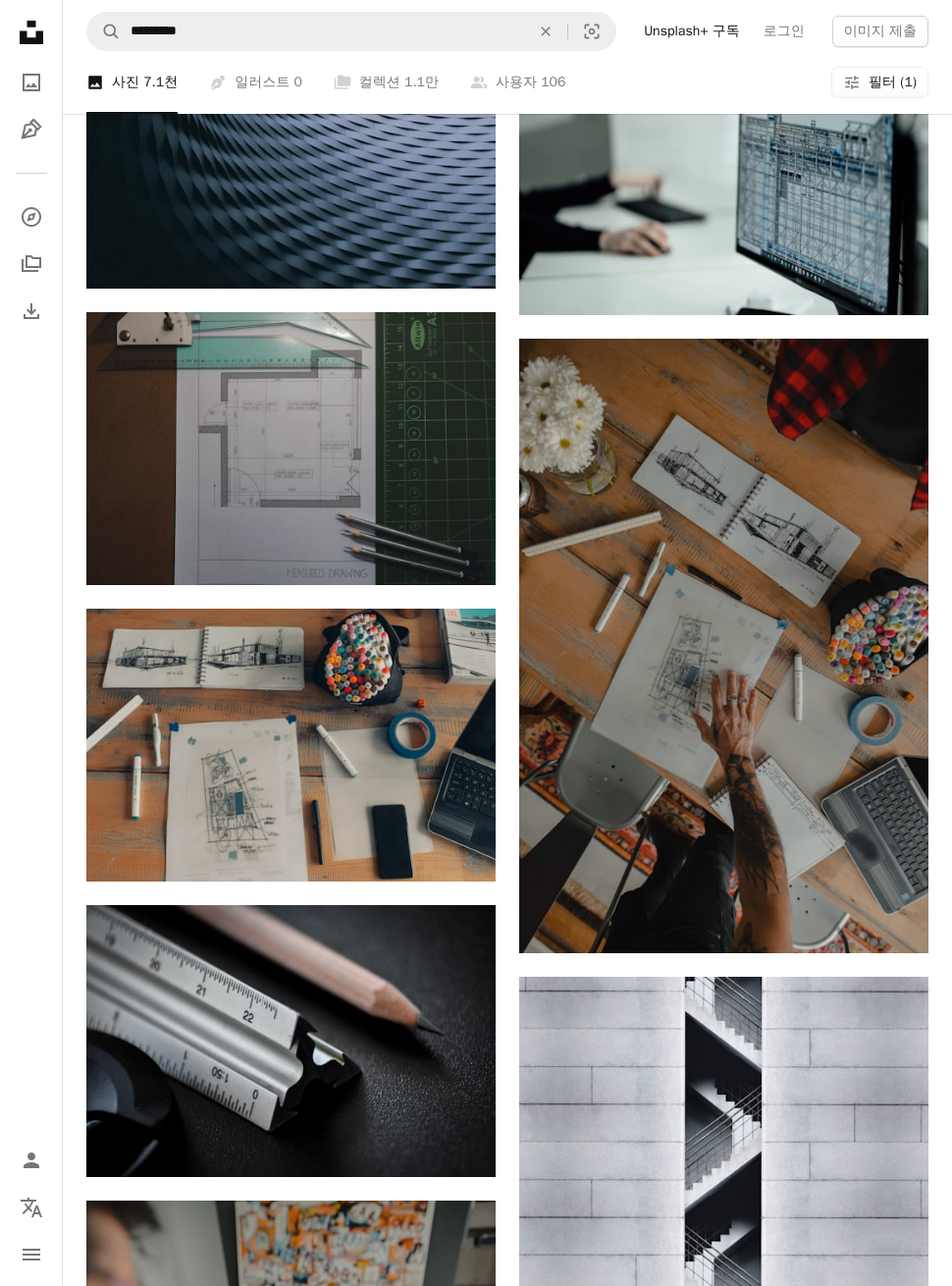 click at bounding box center [291, 1042] 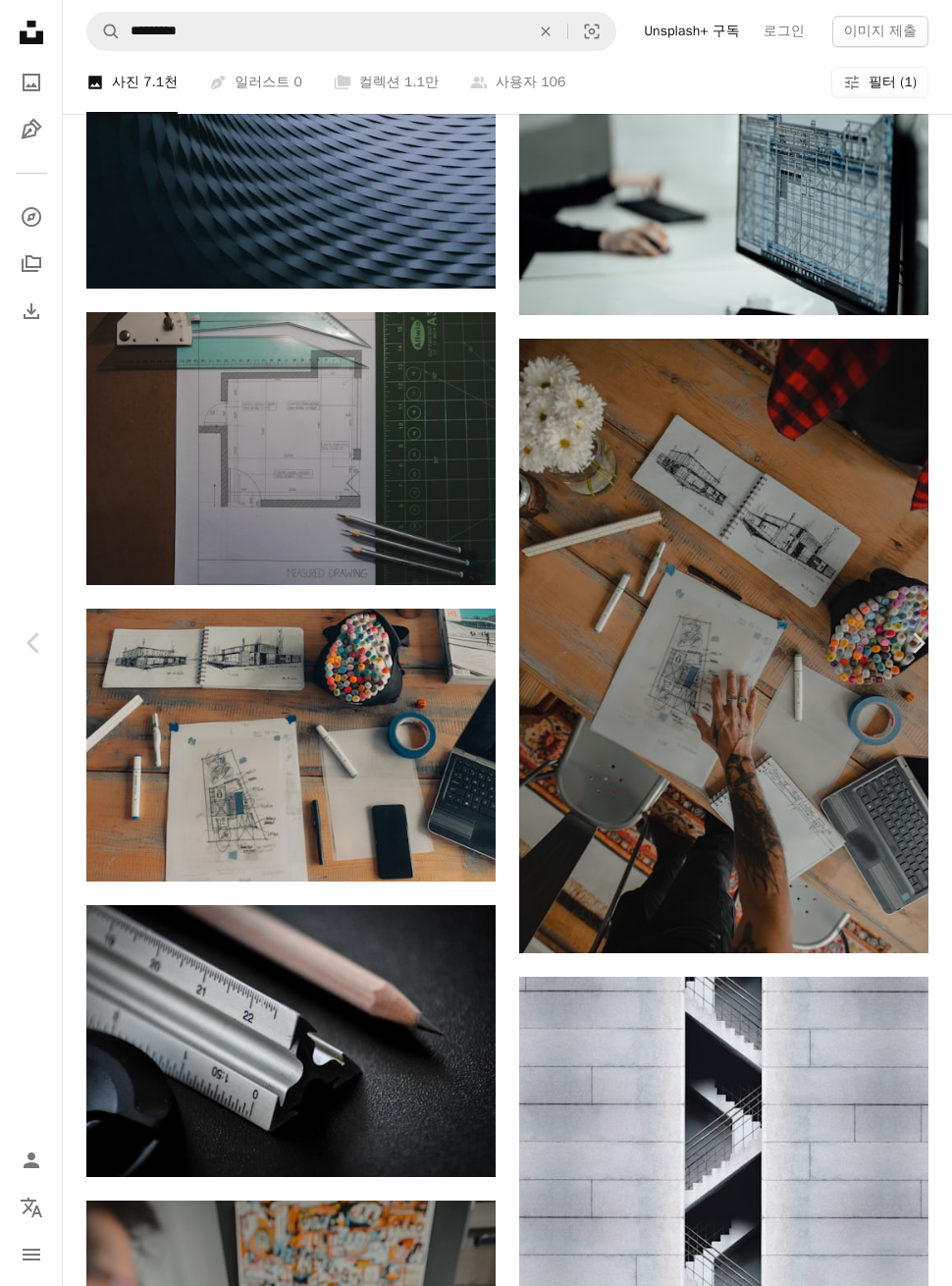 scroll, scrollTop: 8065, scrollLeft: 0, axis: vertical 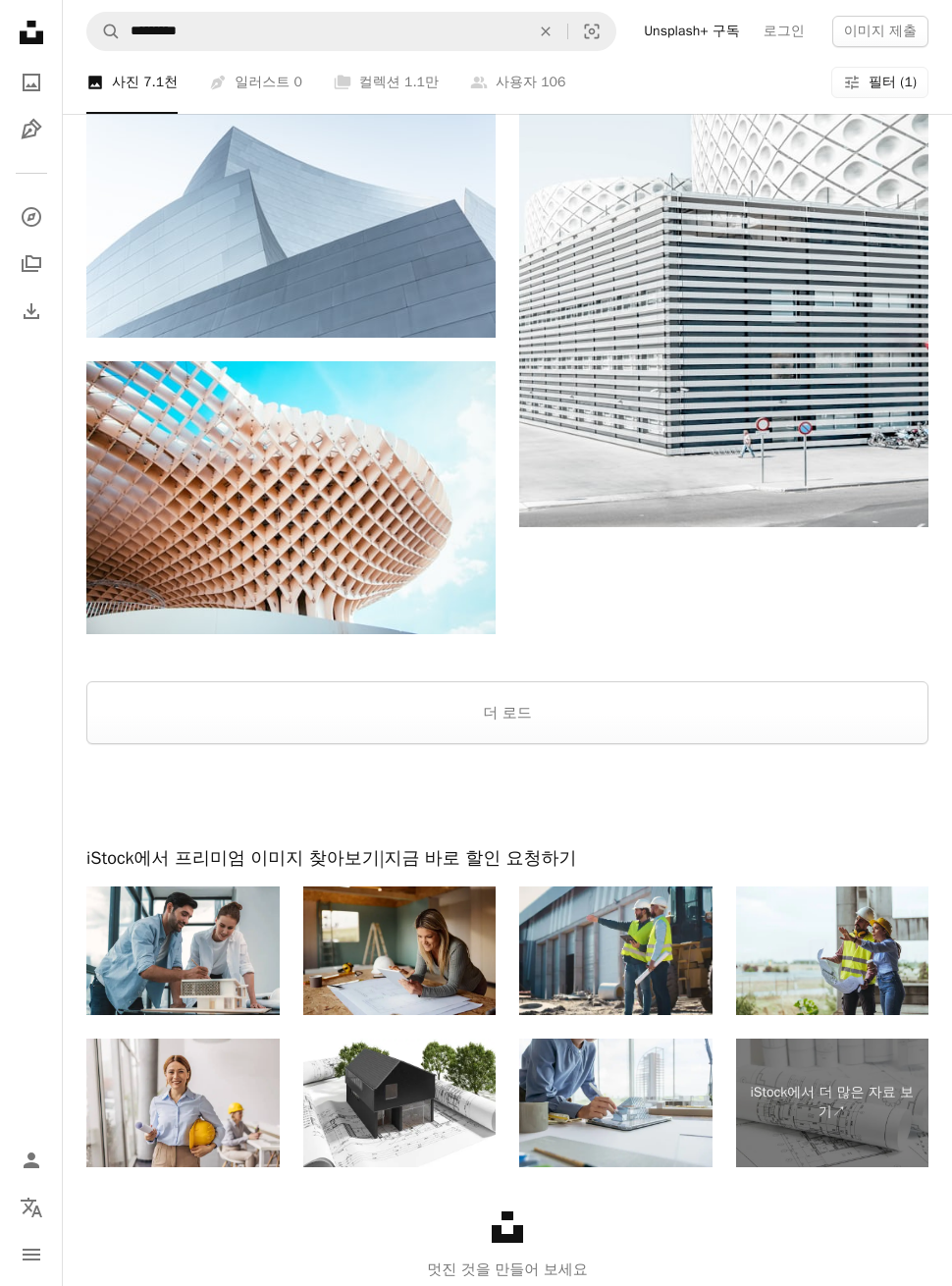 click on "더 로드" at bounding box center [507, 713] 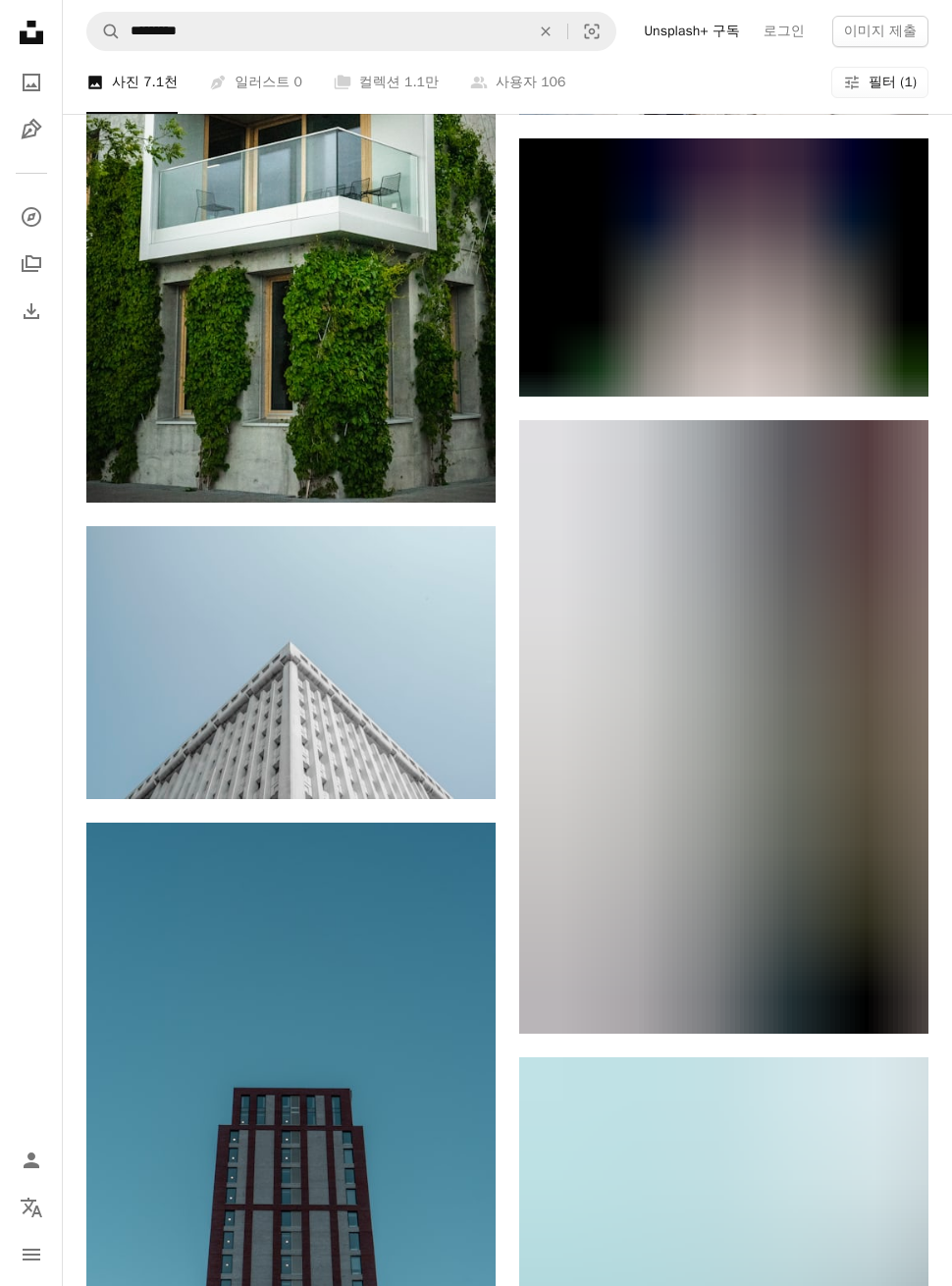 scroll, scrollTop: 24718, scrollLeft: 0, axis: vertical 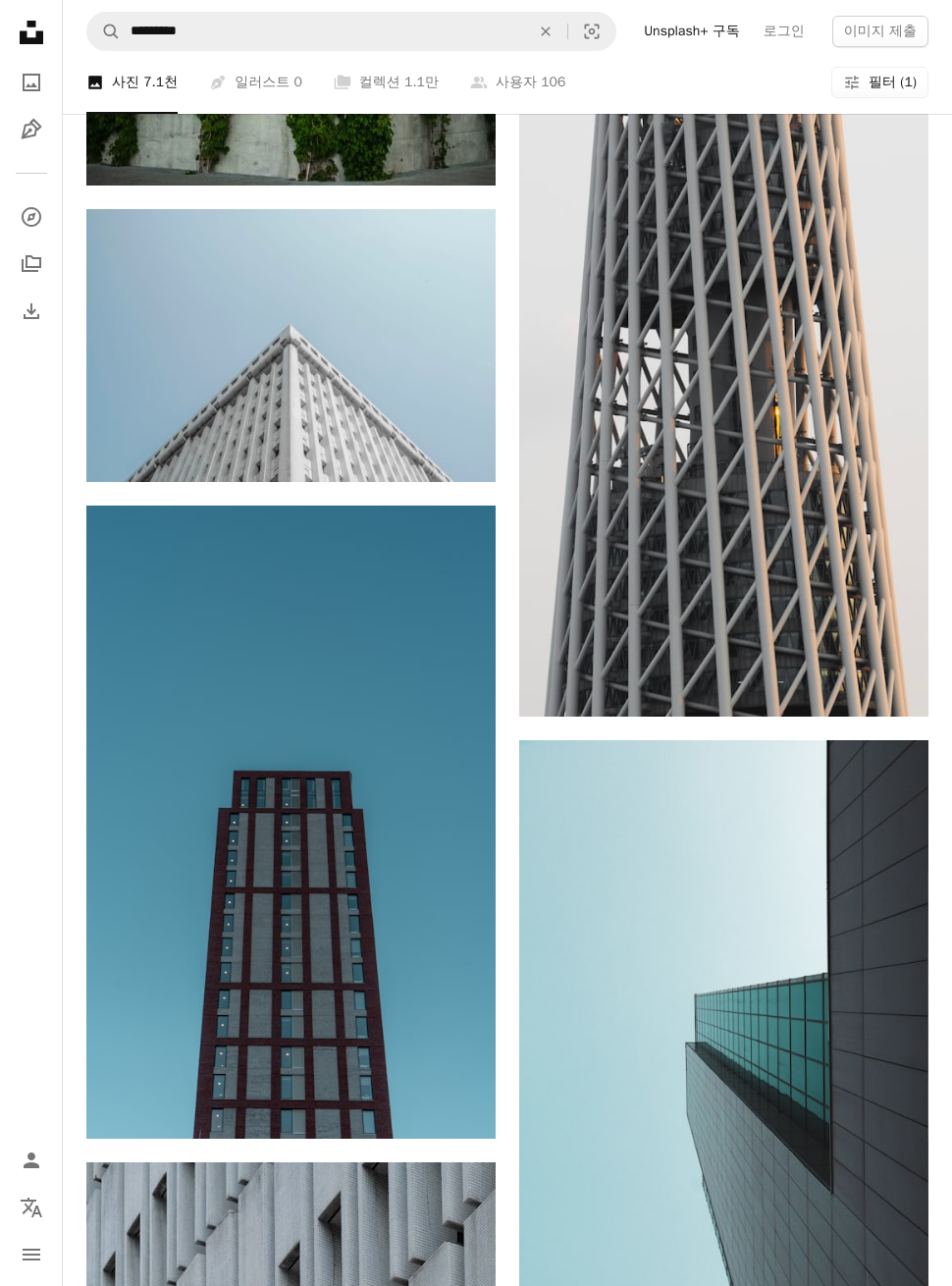 click on "An X shape" 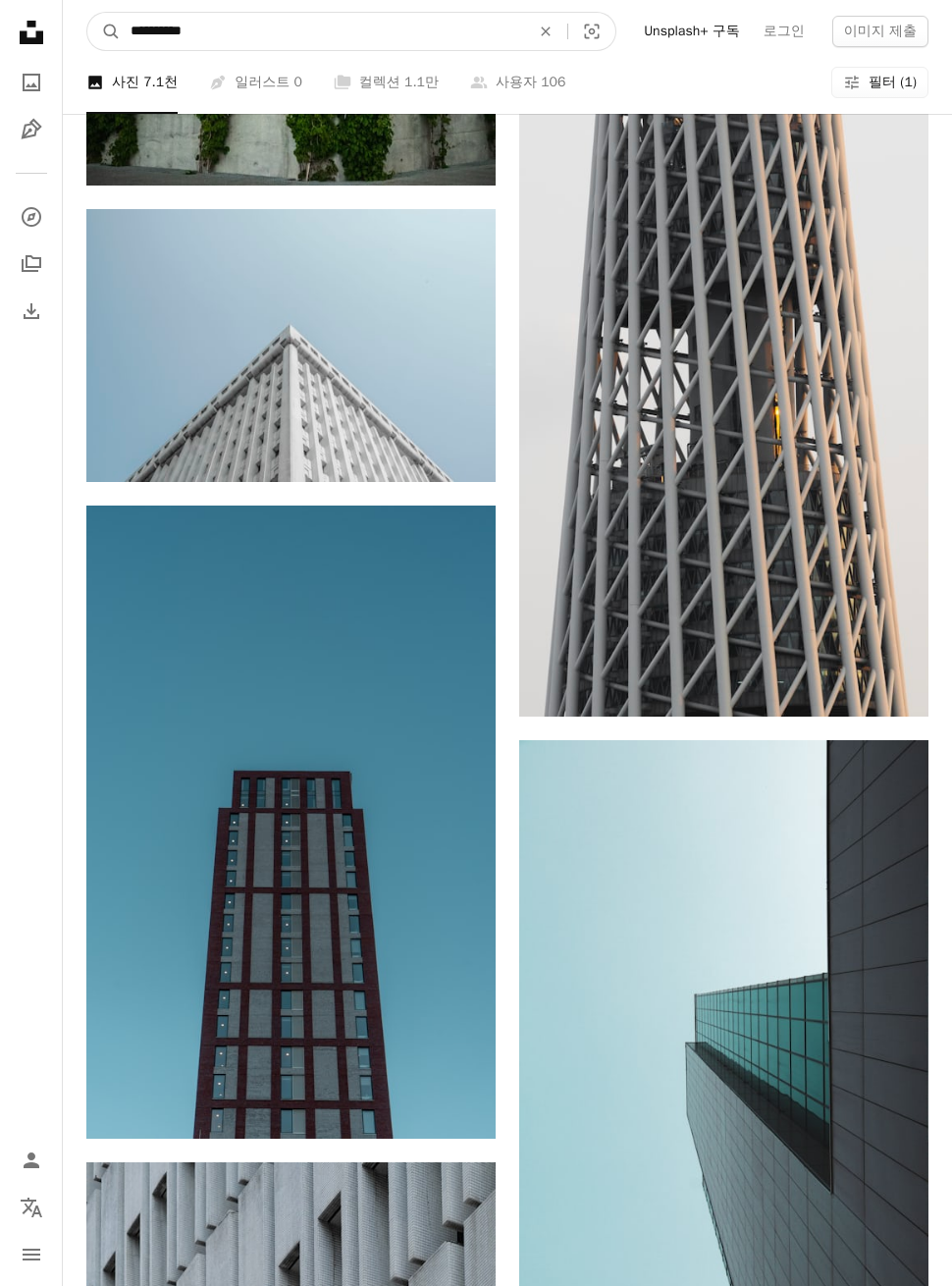 type on "**********" 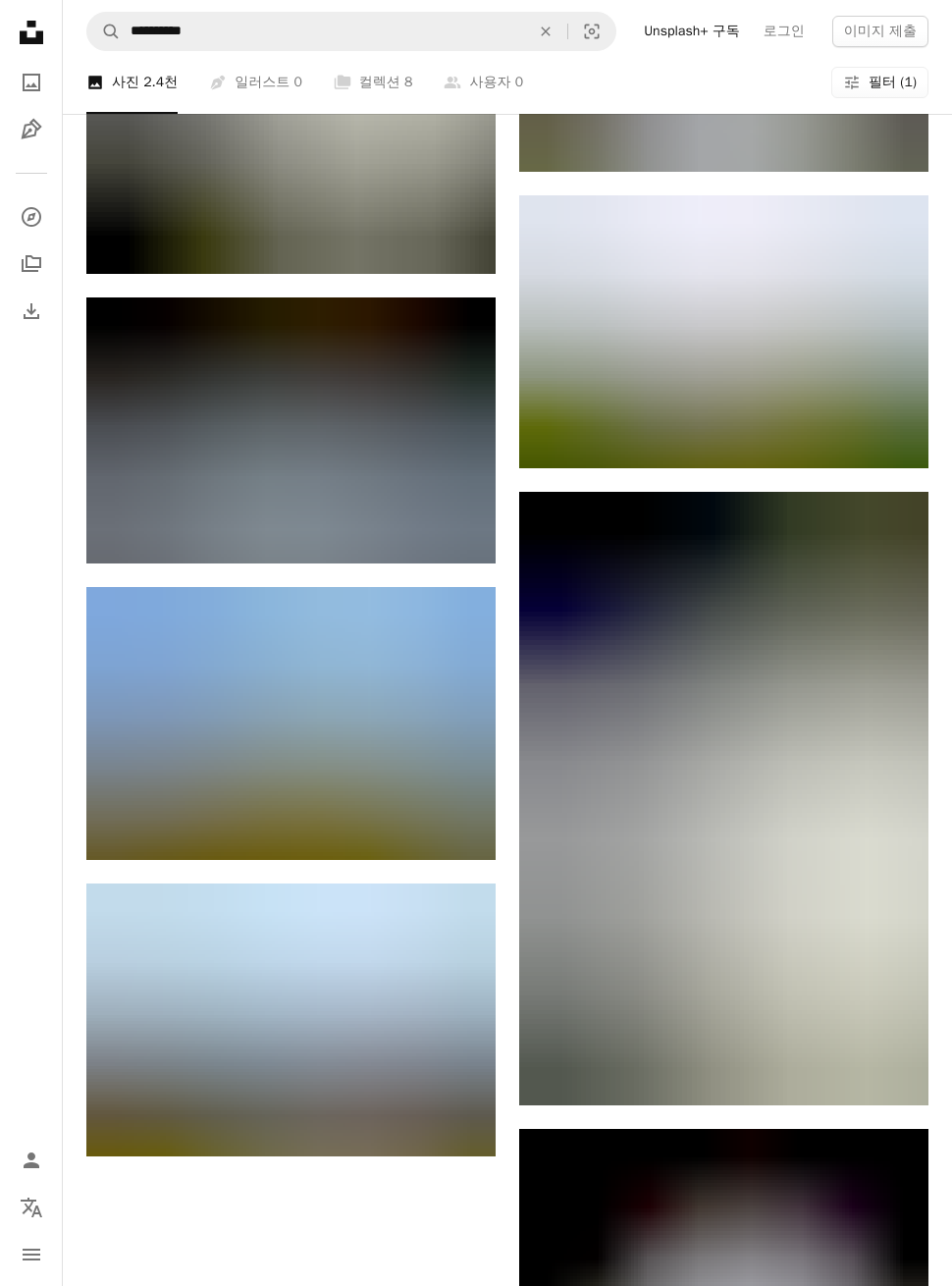 scroll, scrollTop: 3419, scrollLeft: 0, axis: vertical 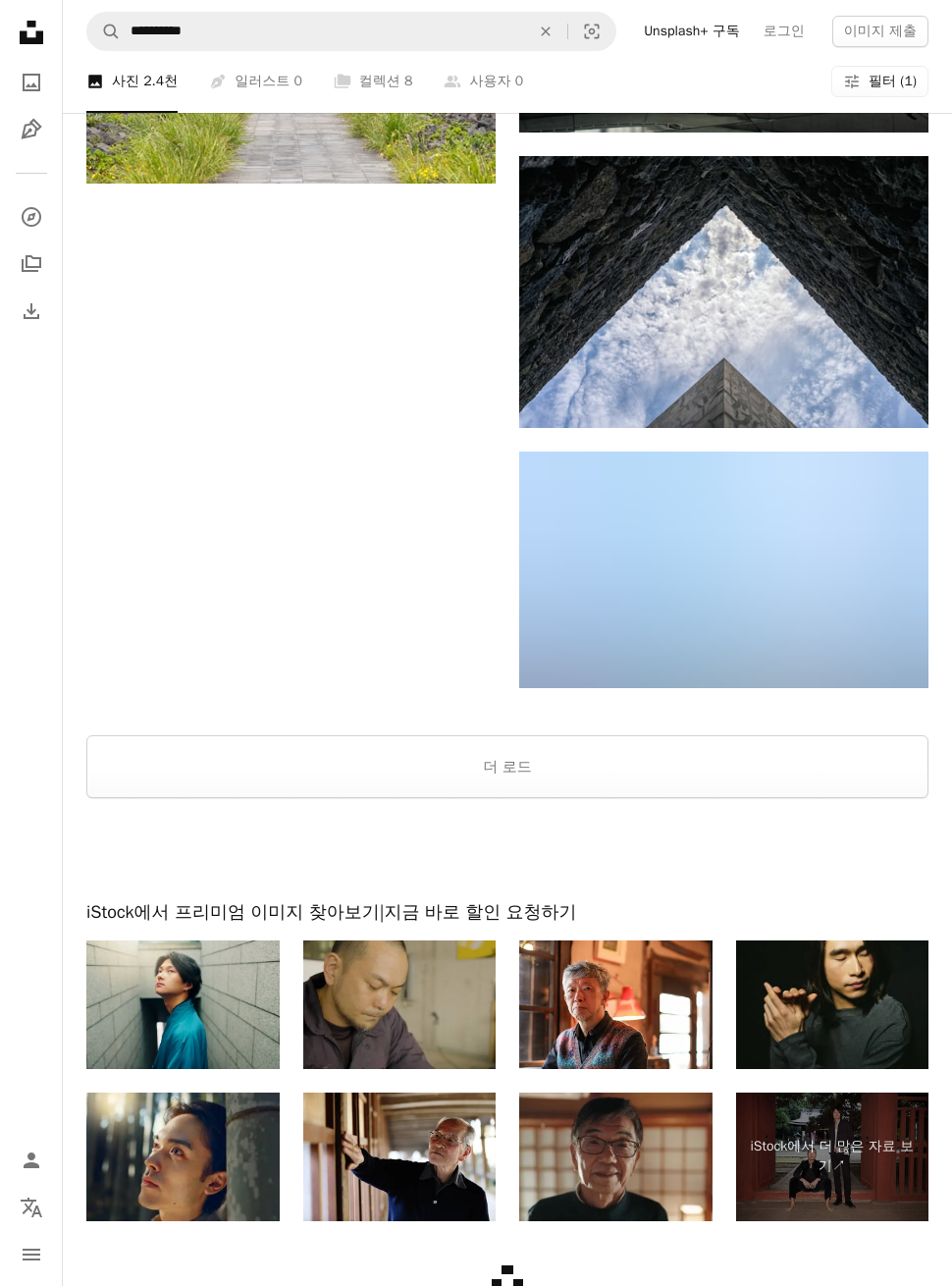 click on "더 로드" at bounding box center (507, 768) 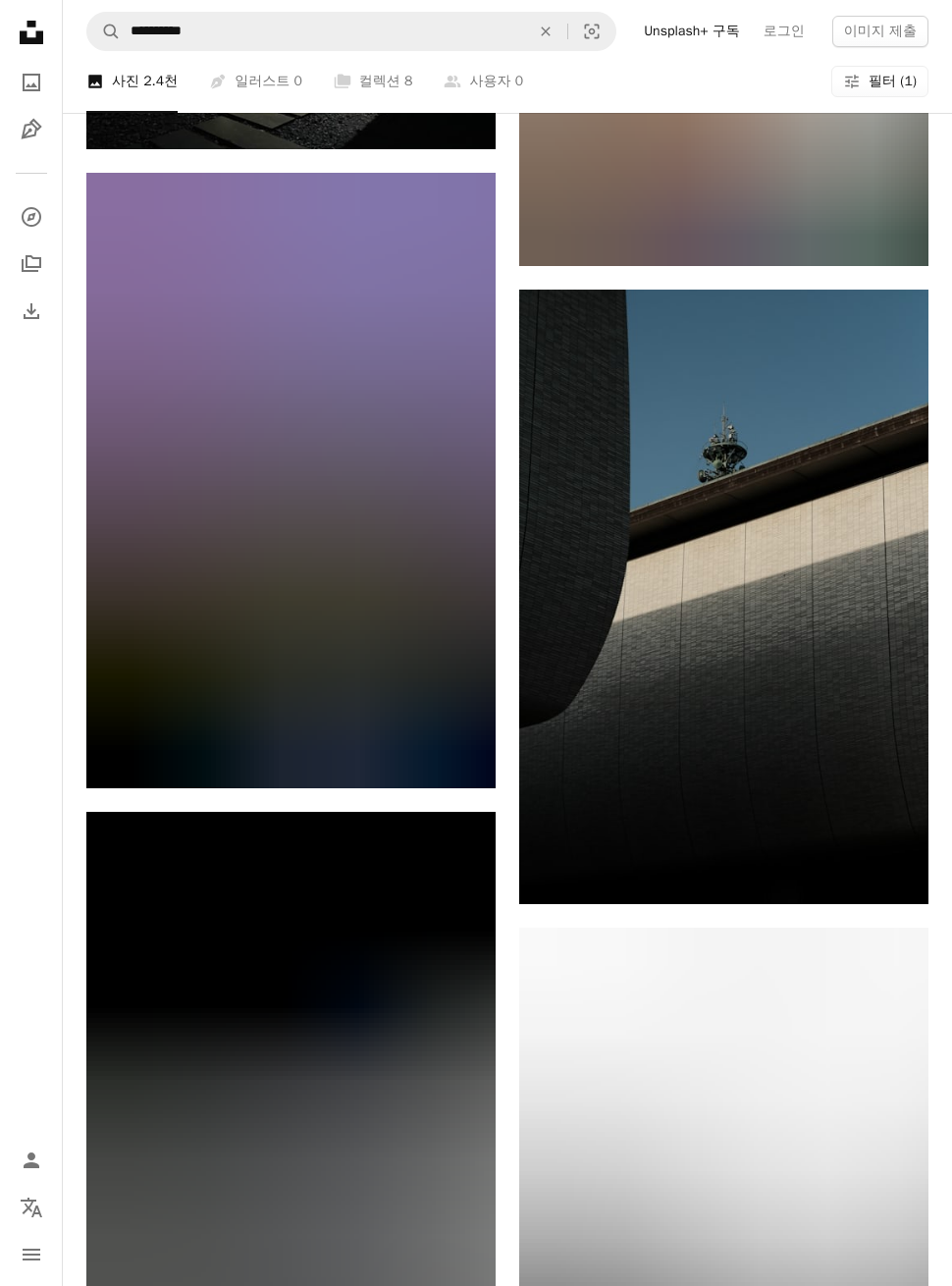 scroll, scrollTop: 32814, scrollLeft: 0, axis: vertical 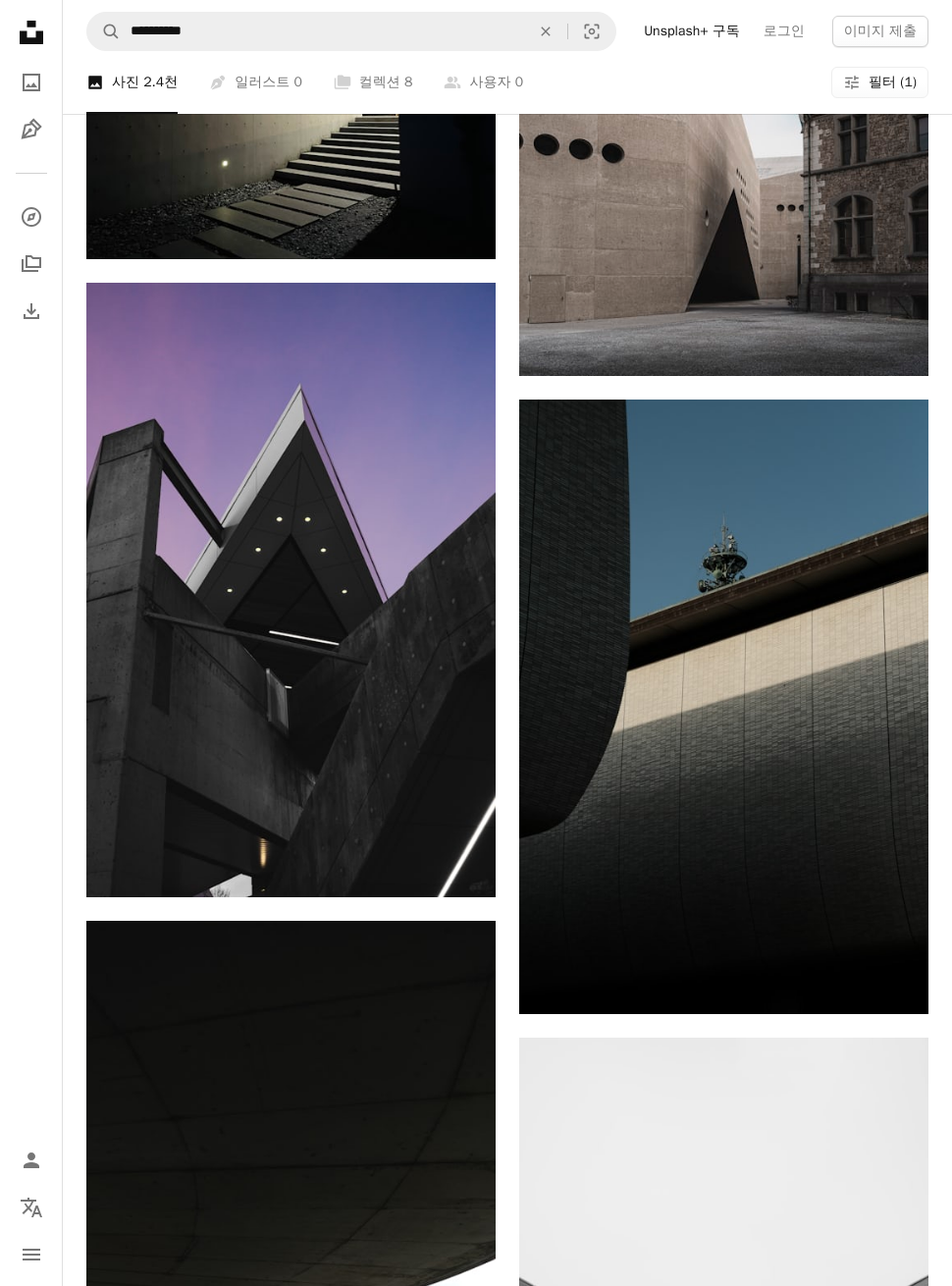 click at bounding box center (723, 707) 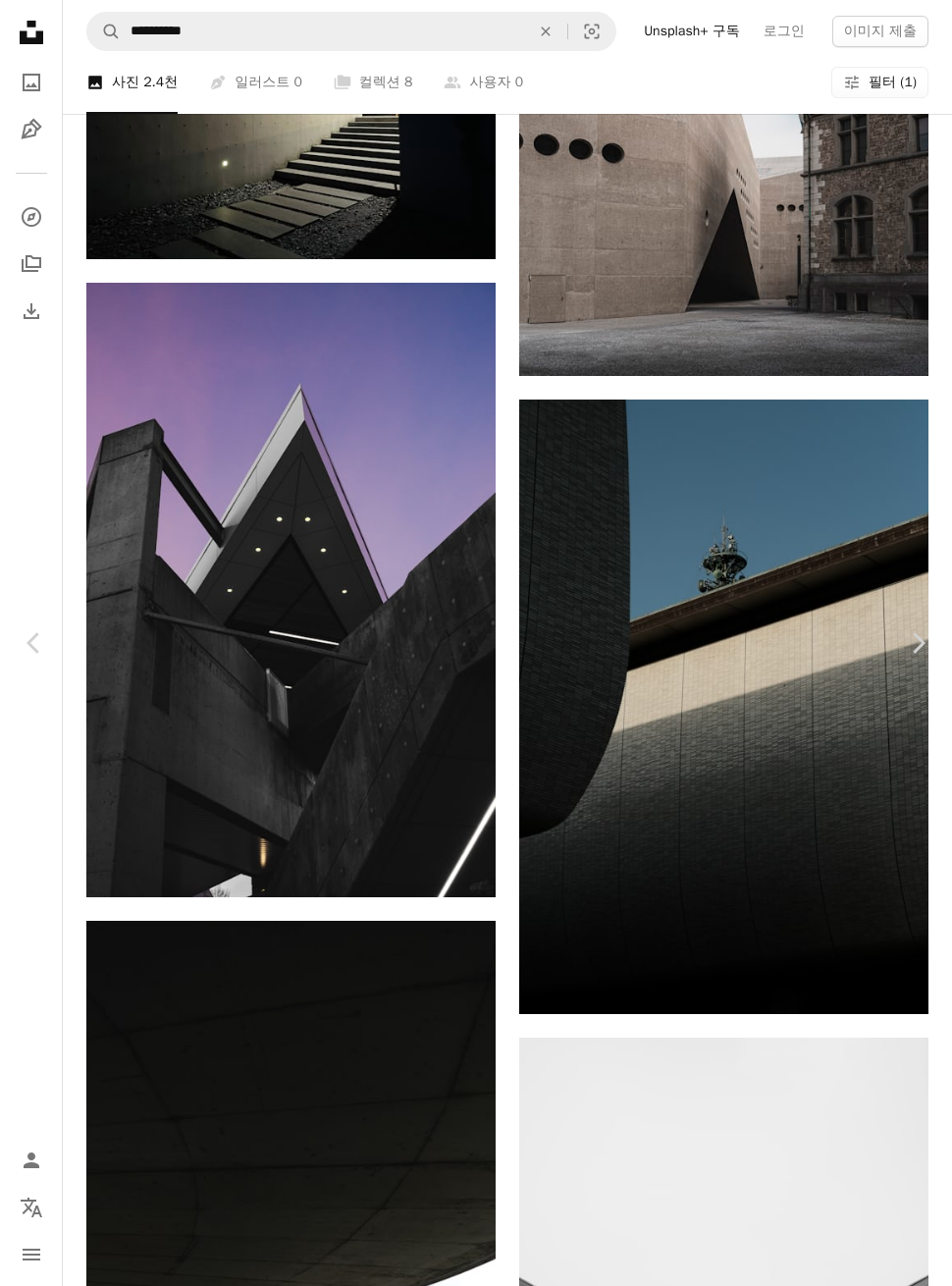 scroll, scrollTop: 3848, scrollLeft: 0, axis: vertical 